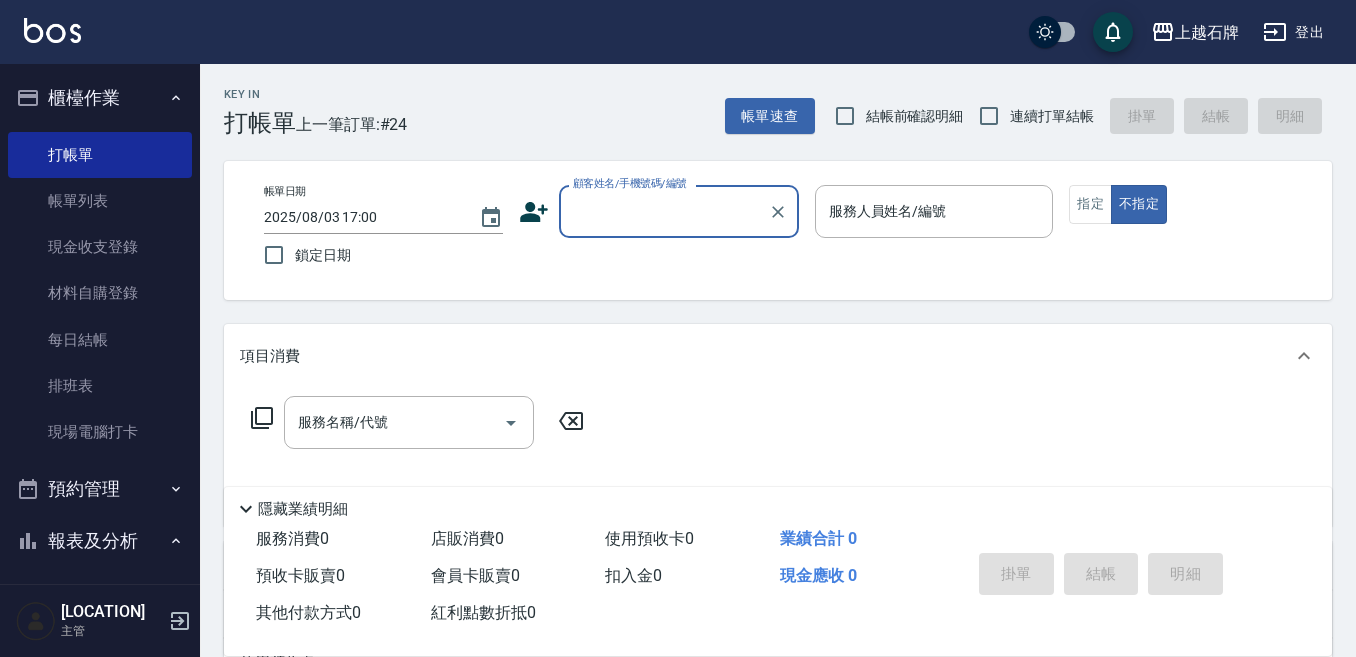 scroll, scrollTop: 0, scrollLeft: 0, axis: both 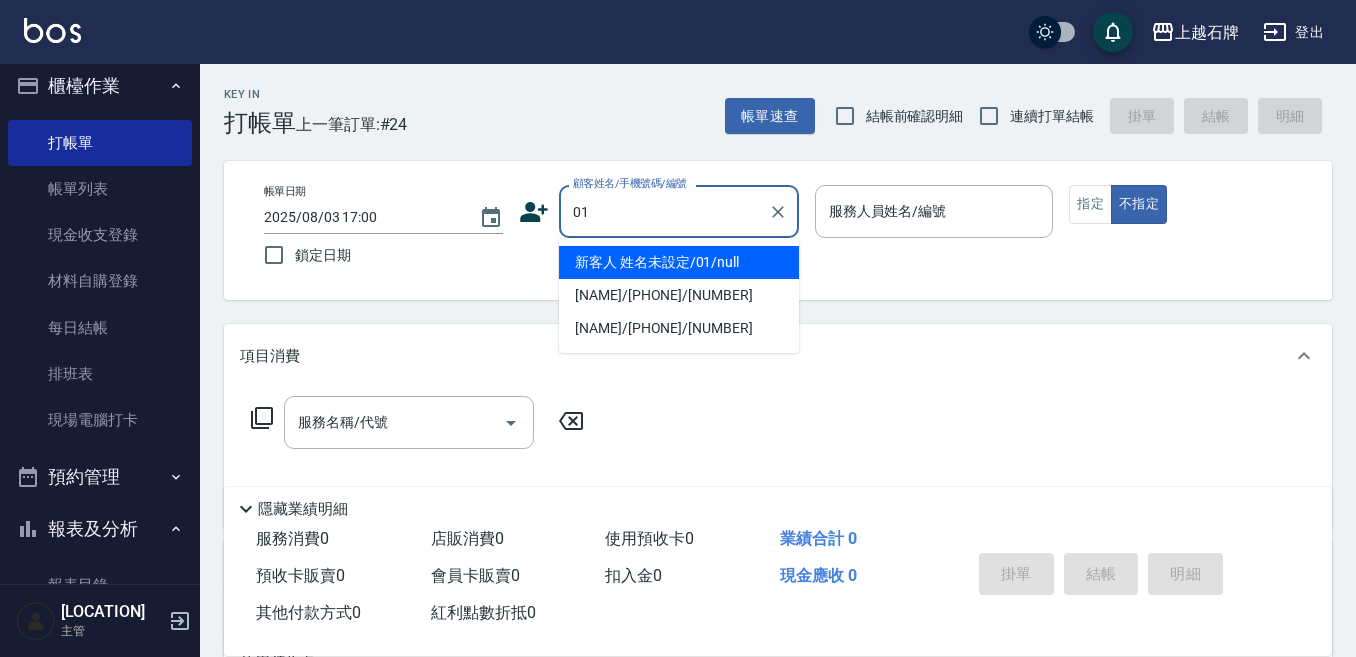 type on "新客人 姓名未設定/01/null" 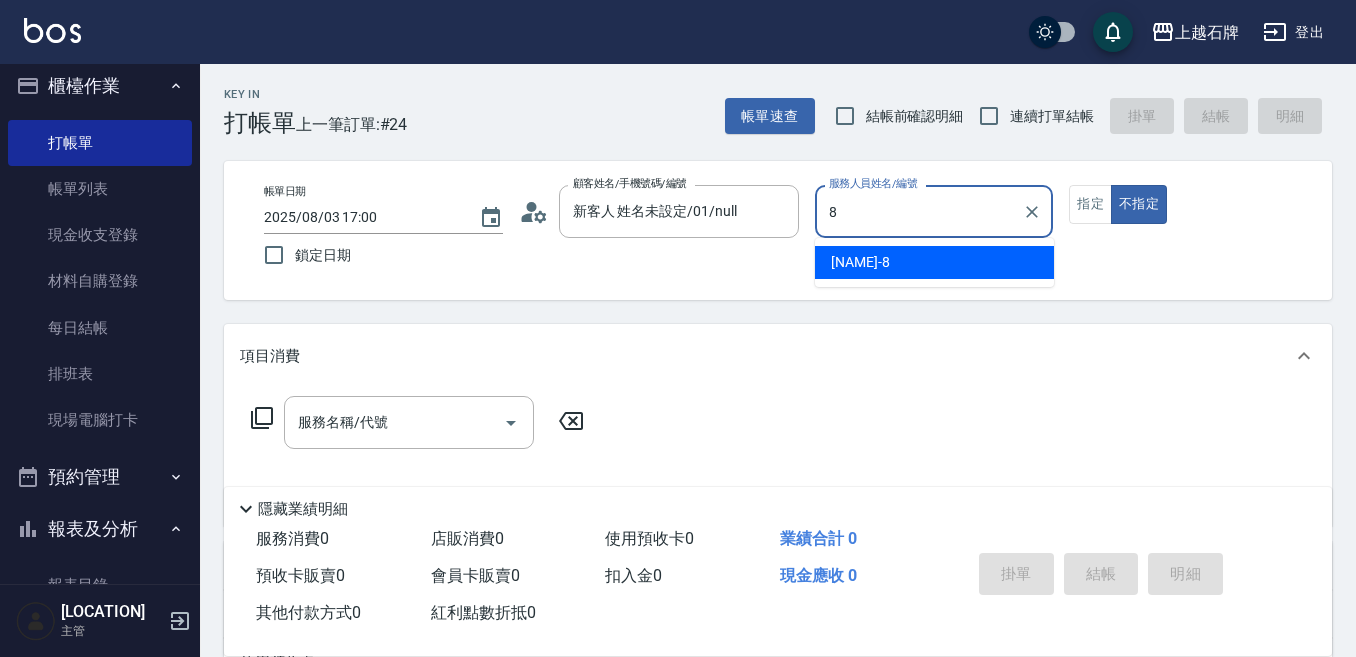 type on "[NAME]-[NUMBER]" 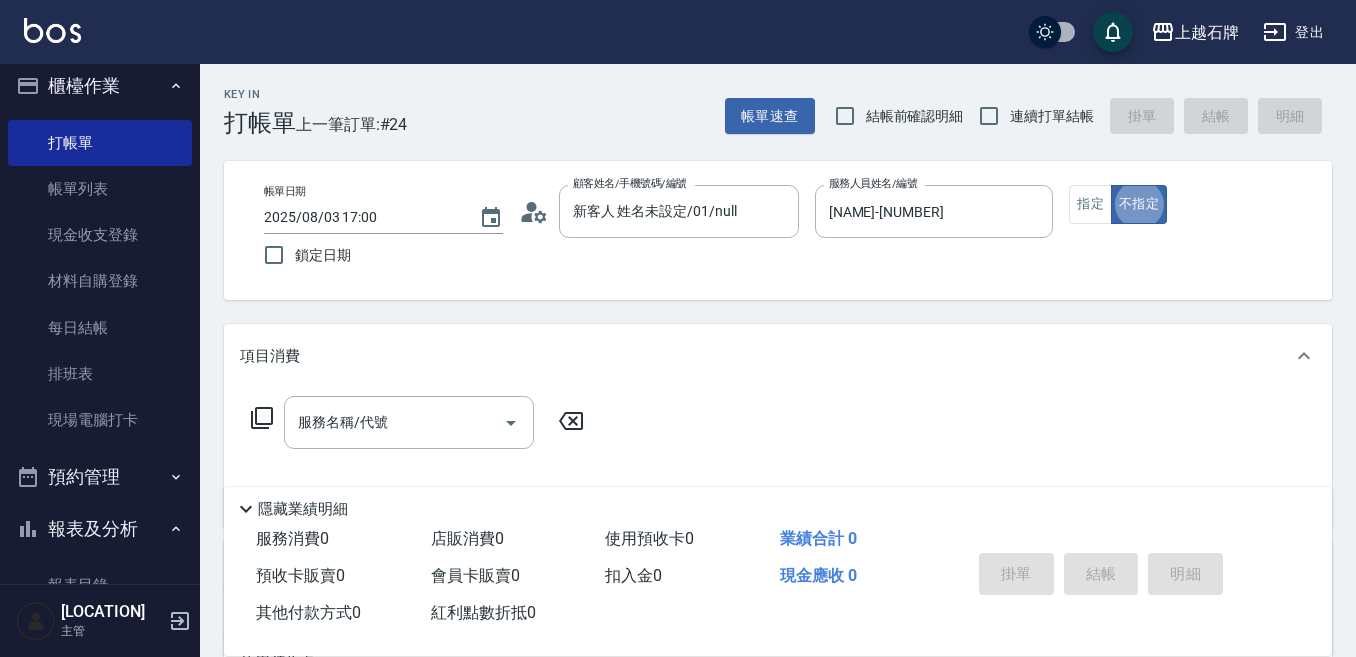 type on "false" 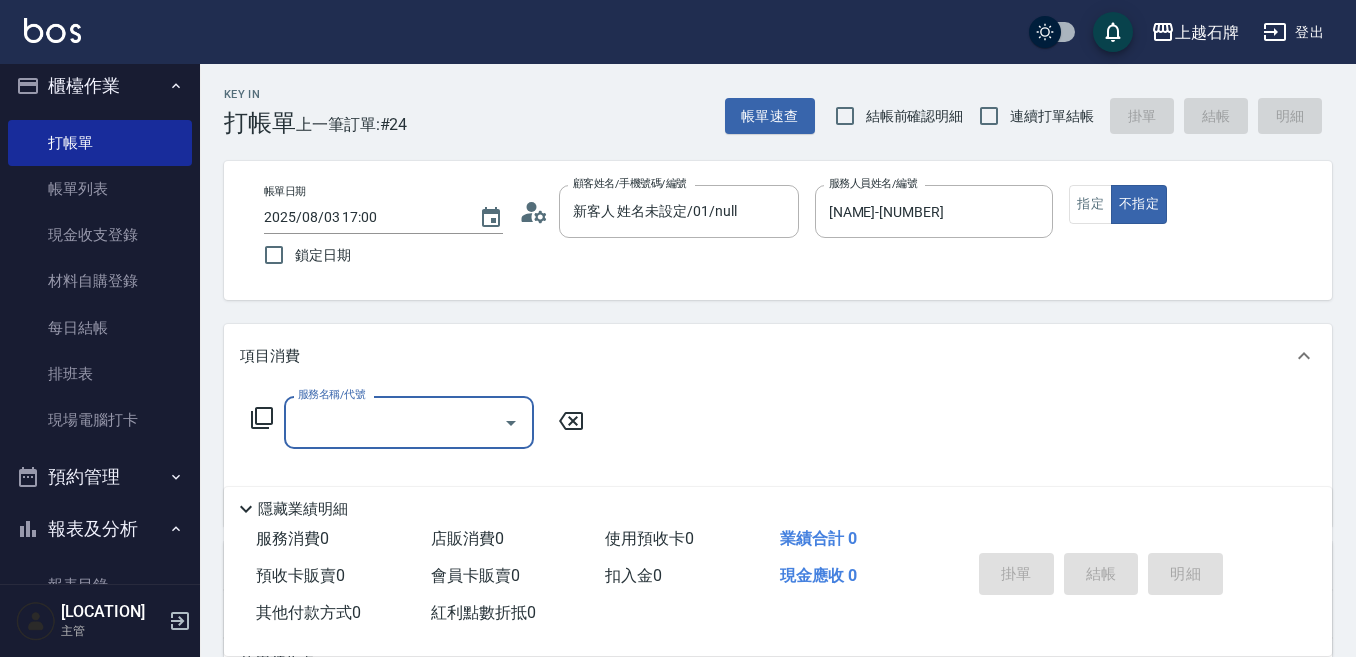 click 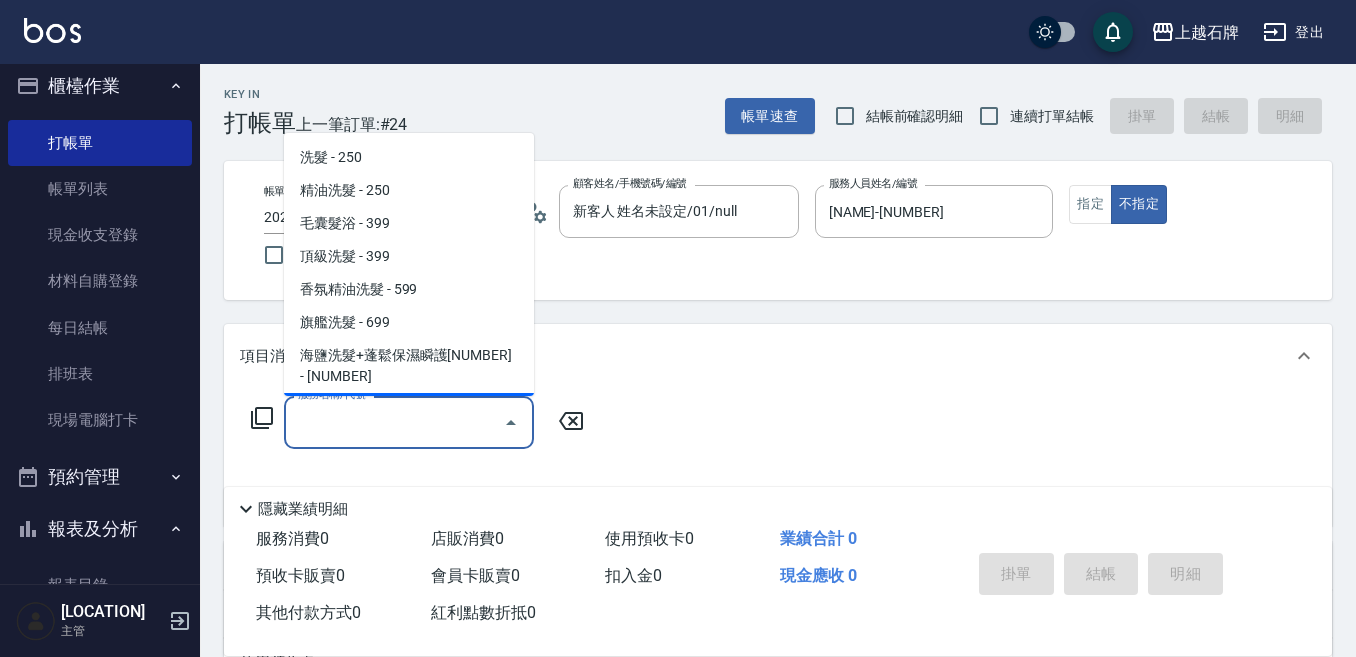 click on "洗+肩頸紓壓+頭皮去角質 - [NUMBER]" at bounding box center (409, 420) 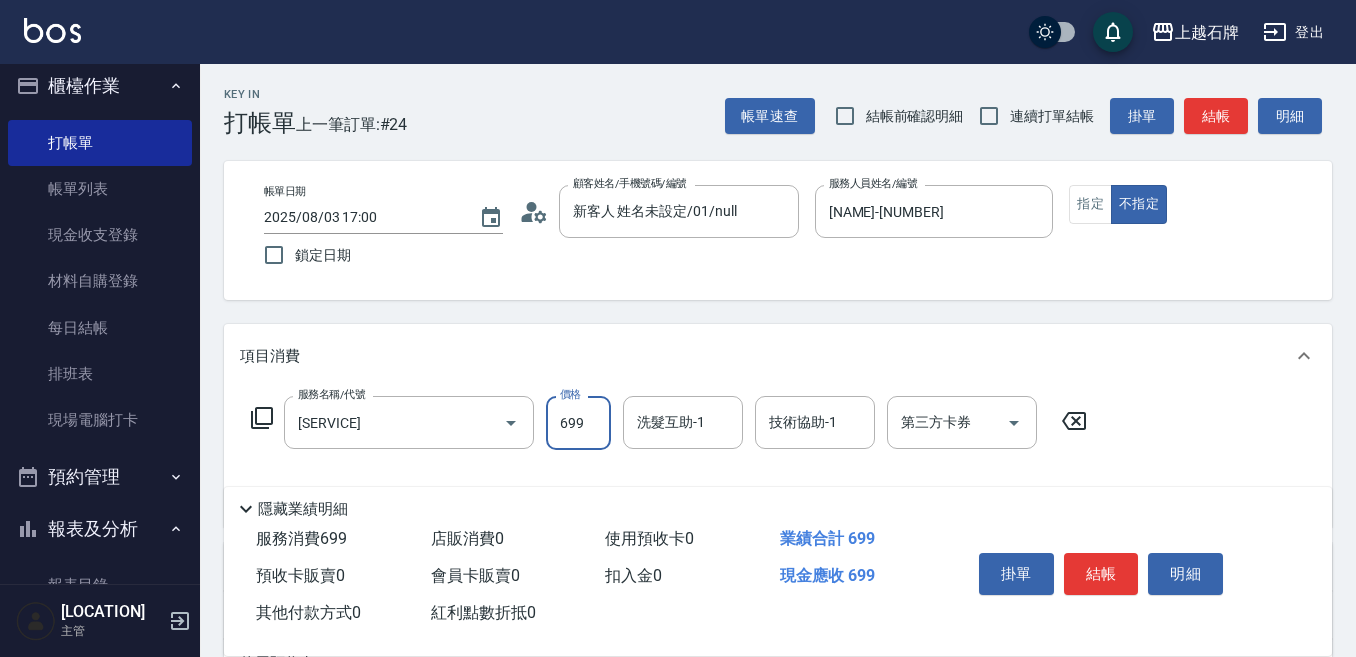 click on "699" at bounding box center [578, 423] 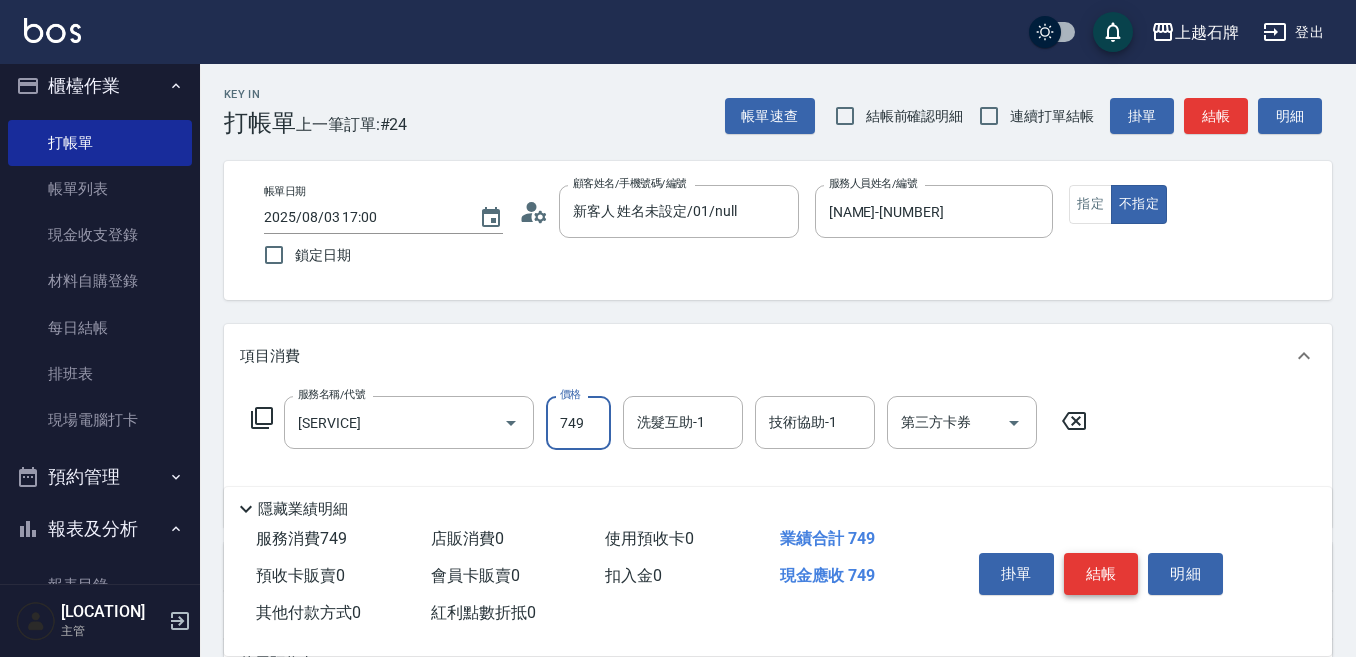 type on "749" 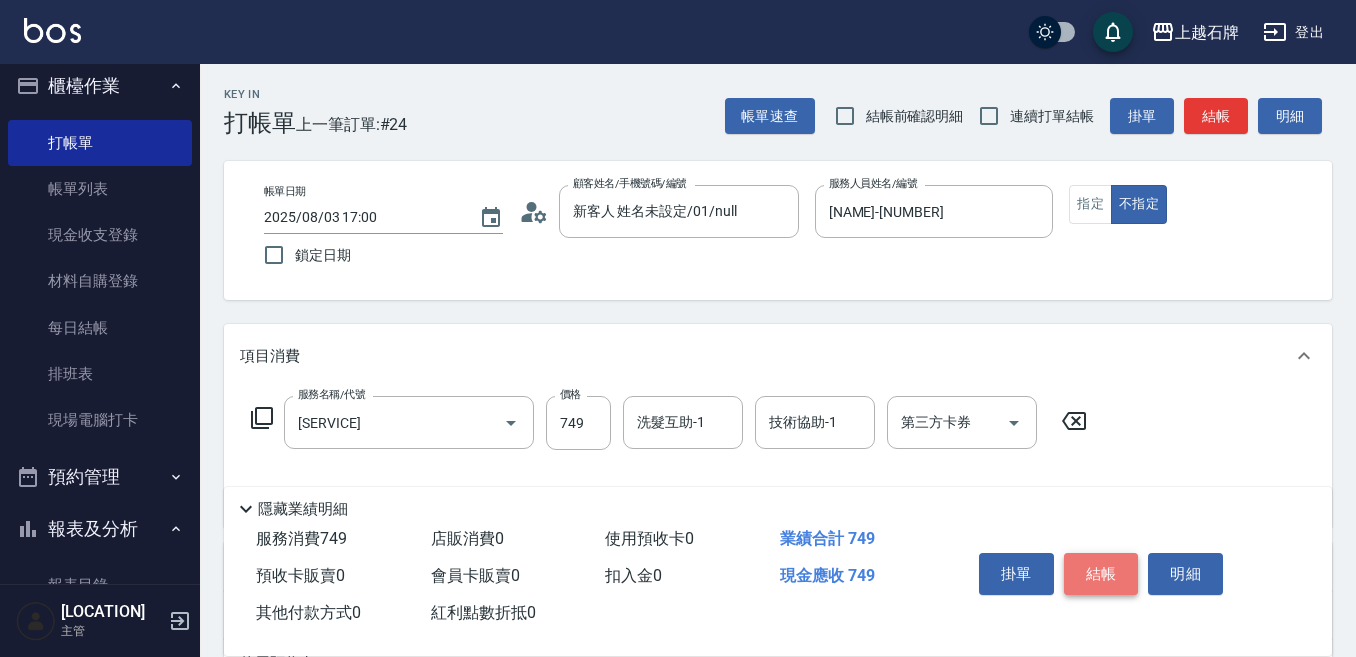 click on "結帳" at bounding box center (1101, 574) 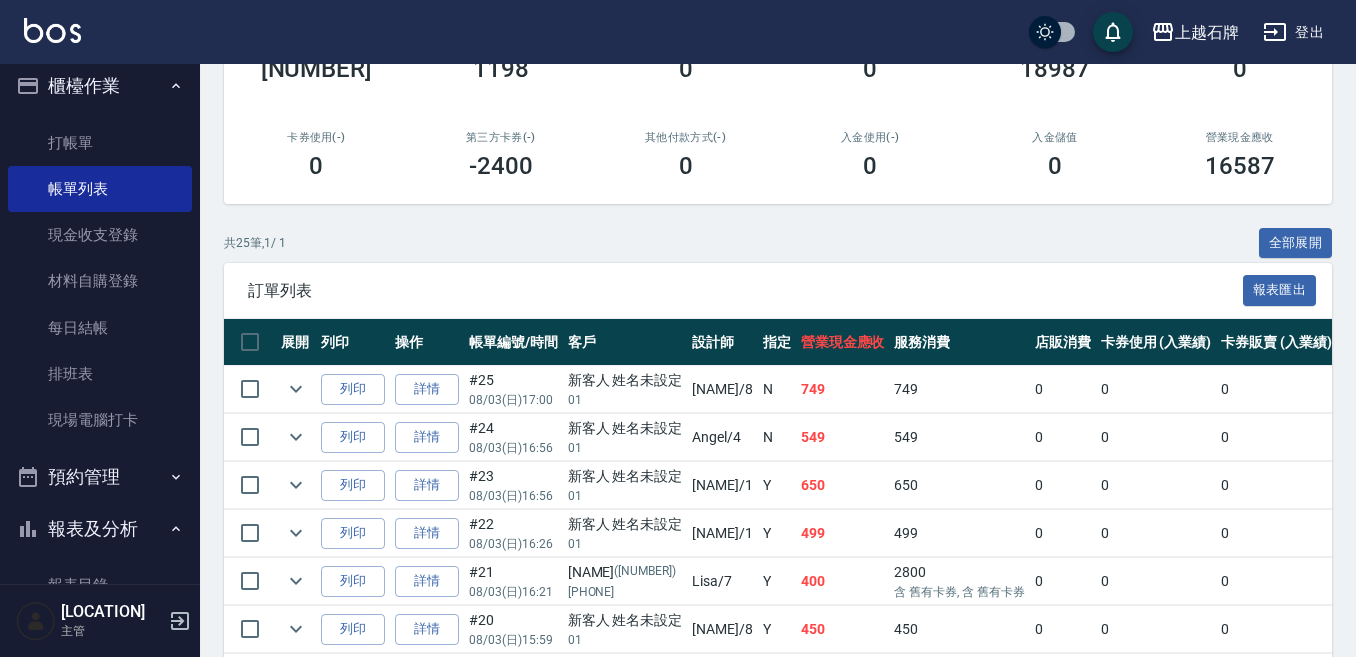 scroll, scrollTop: 300, scrollLeft: 0, axis: vertical 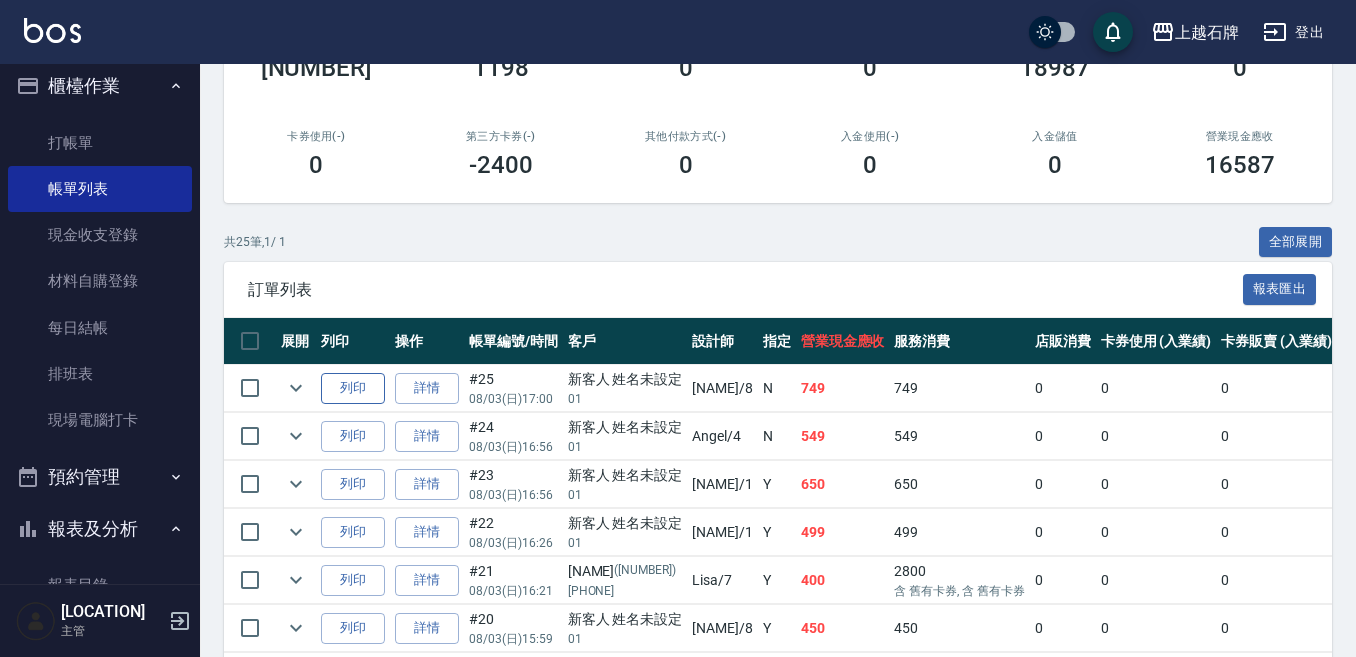 click on "列印" at bounding box center [353, 388] 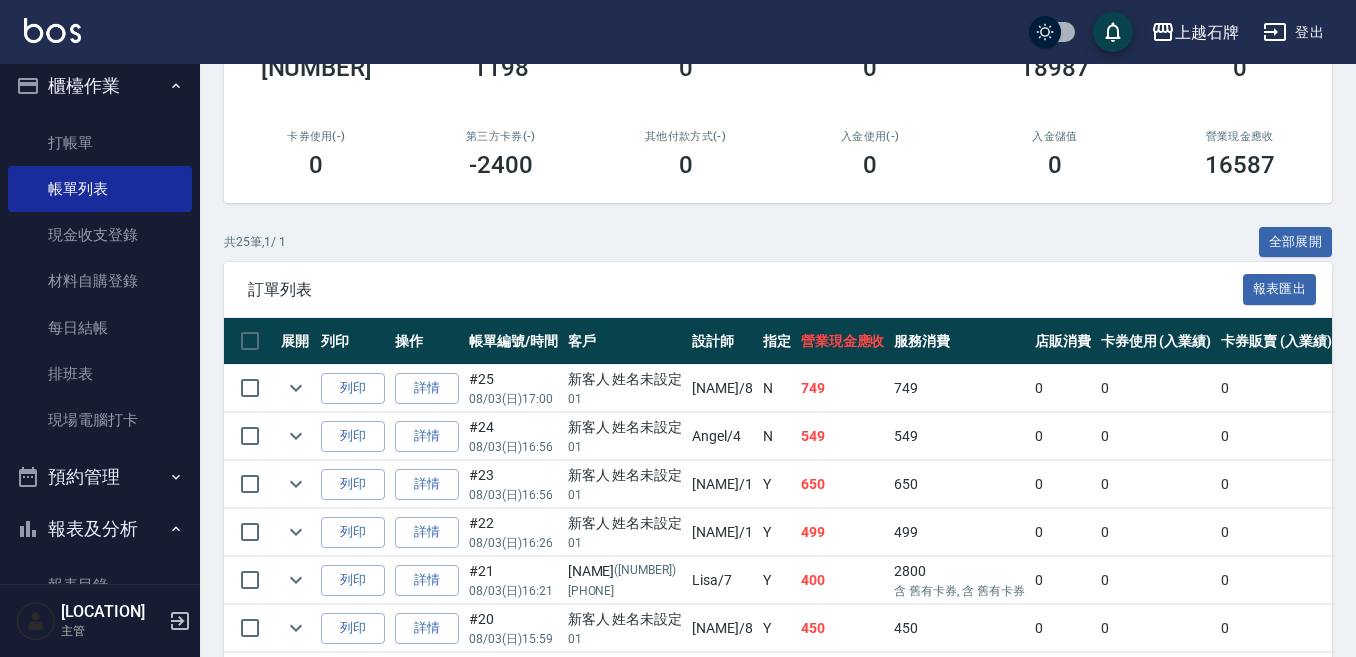 click on "設計師日報表" at bounding box center [100, 1233] 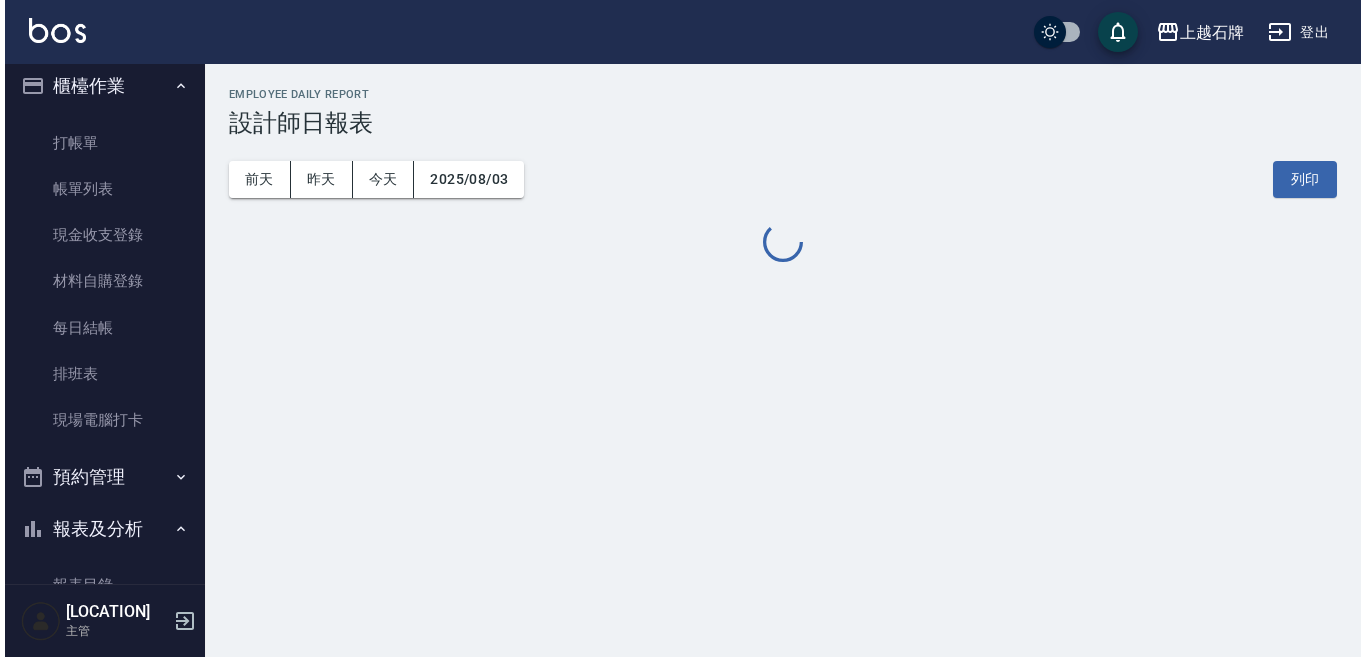 scroll, scrollTop: 0, scrollLeft: 0, axis: both 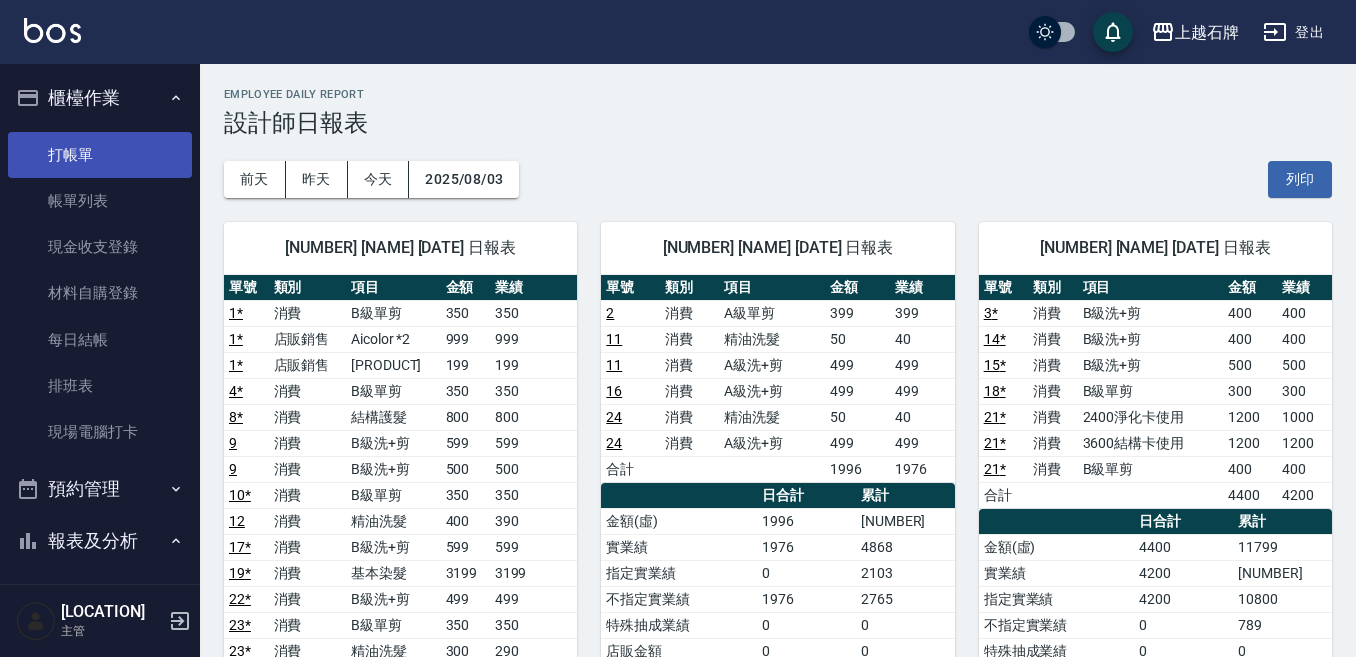 click on "打帳單" at bounding box center (100, 155) 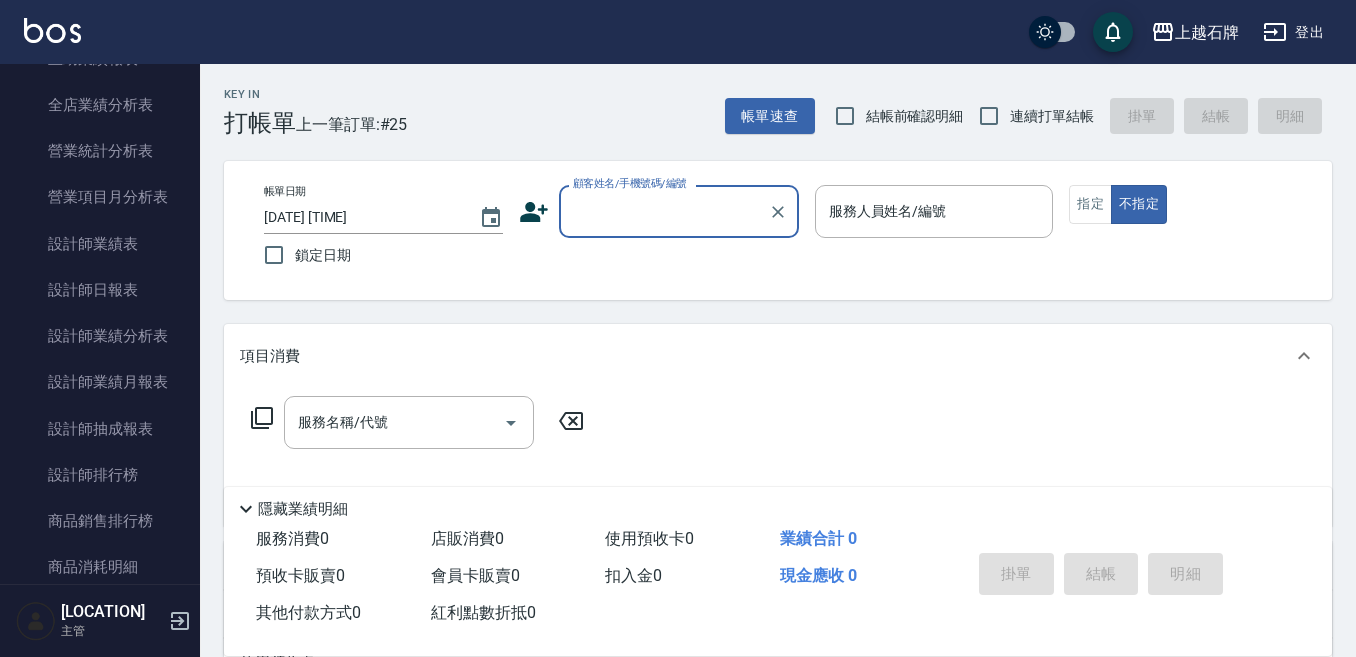 scroll, scrollTop: 1000, scrollLeft: 0, axis: vertical 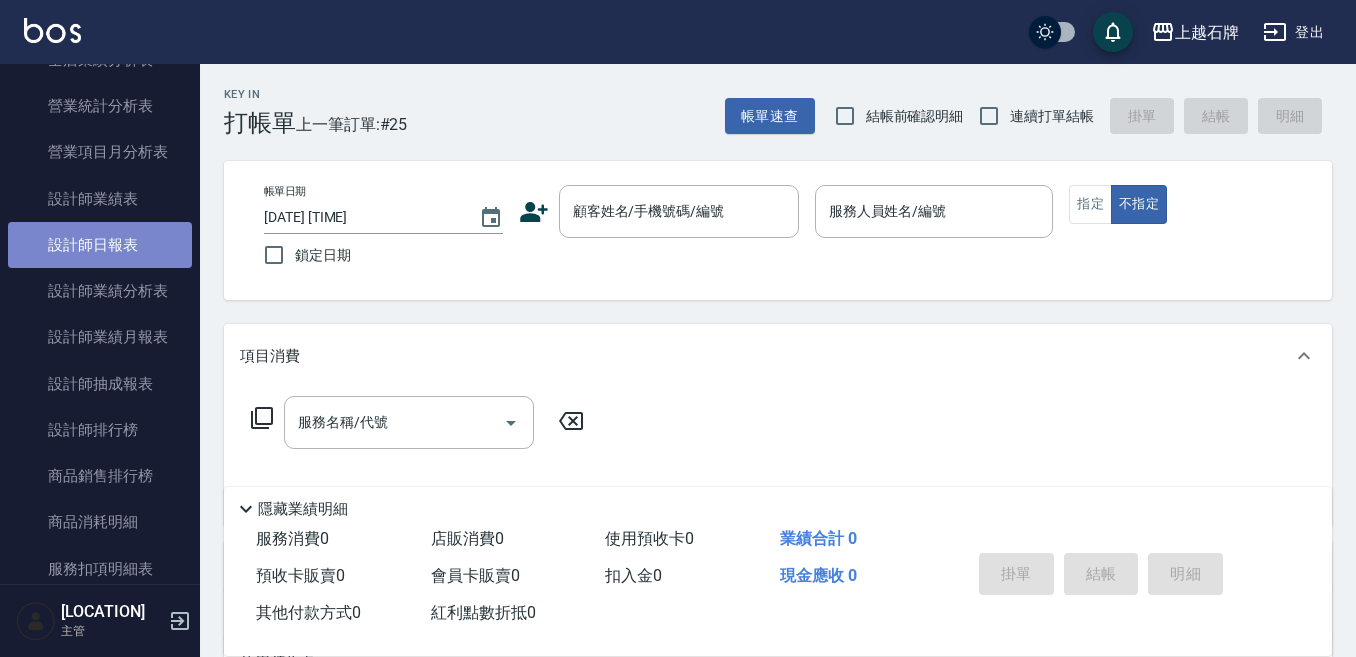click on "設計師日報表" at bounding box center [100, 245] 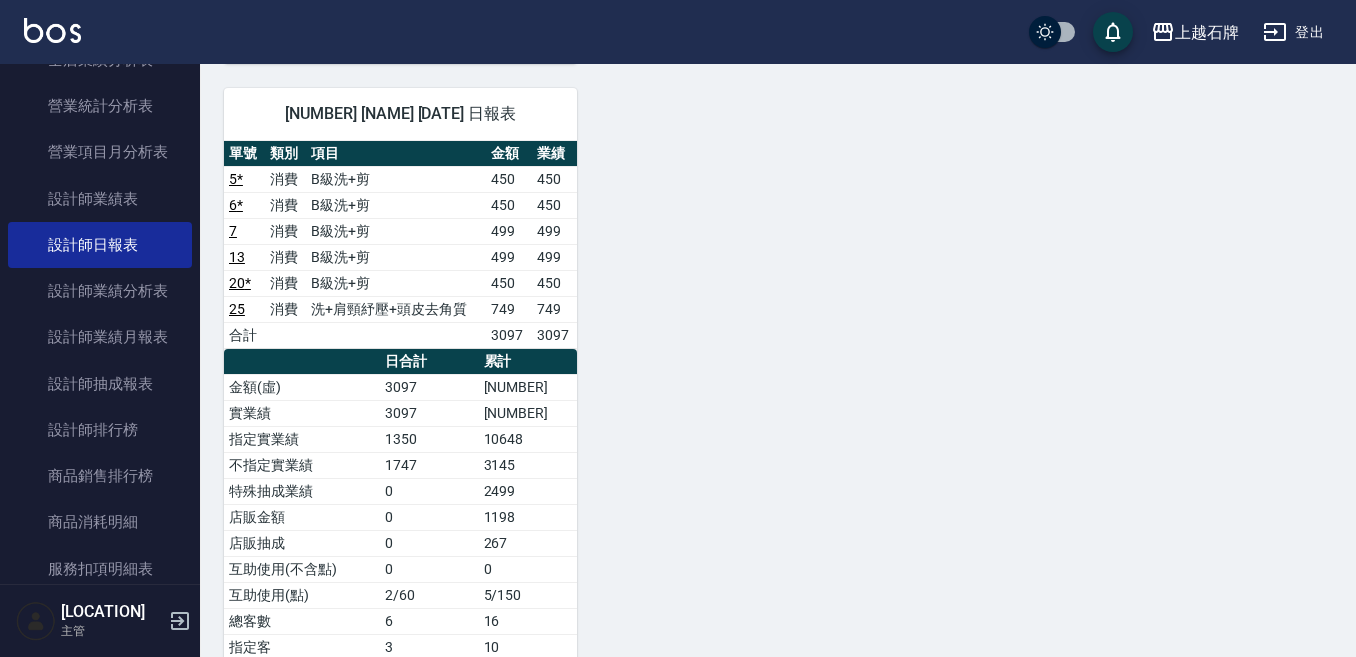 scroll, scrollTop: 1100, scrollLeft: 0, axis: vertical 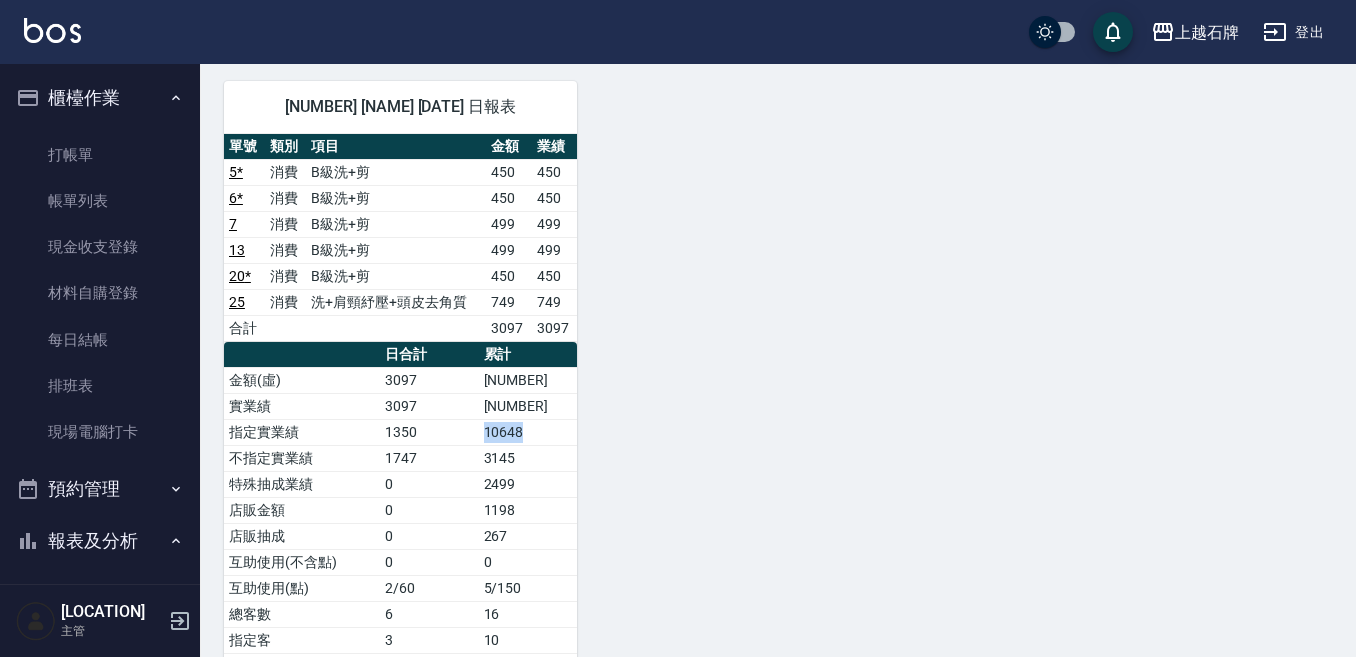 drag, startPoint x: 558, startPoint y: 433, endPoint x: 485, endPoint y: 433, distance: 73 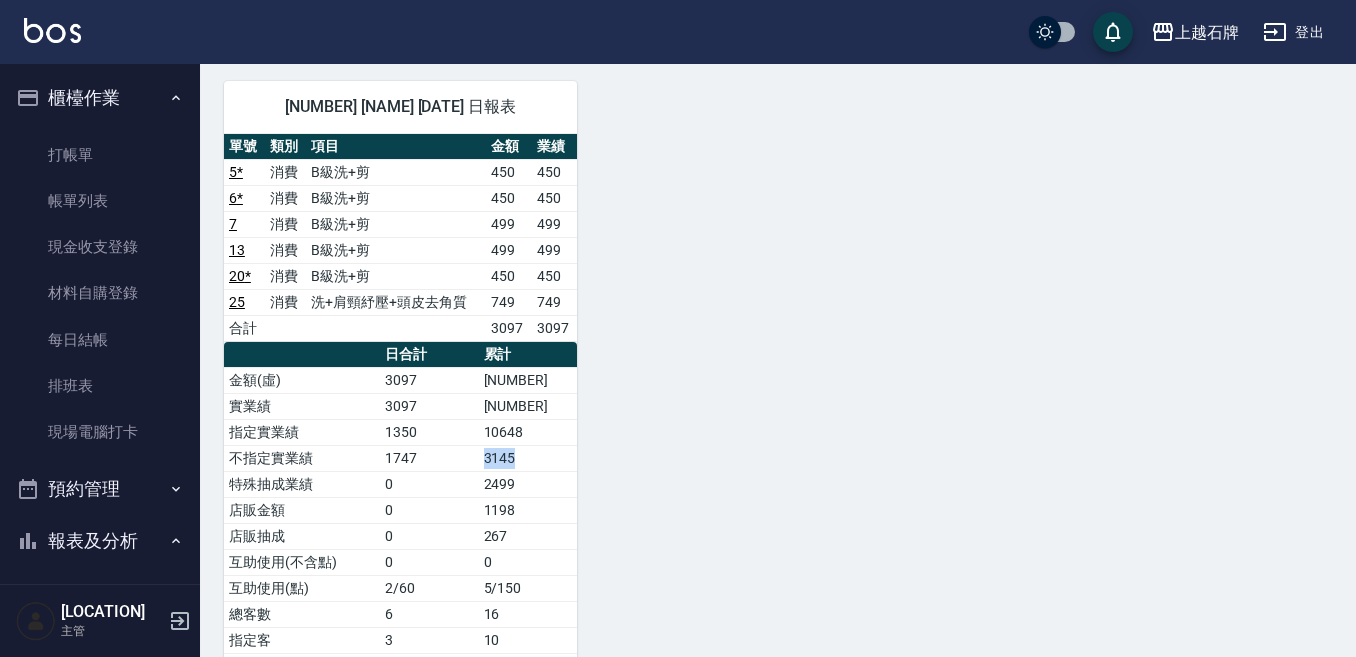 drag, startPoint x: 556, startPoint y: 453, endPoint x: 443, endPoint y: 451, distance: 113.0177 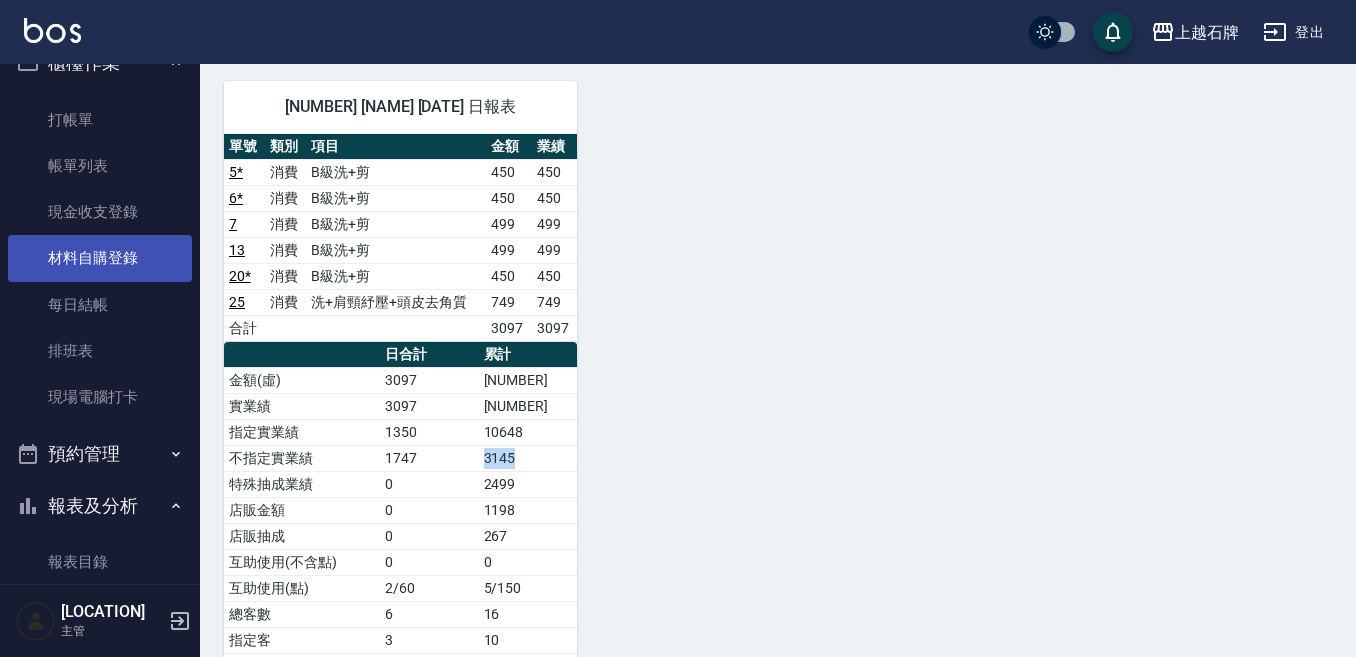 scroll, scrollTop: 0, scrollLeft: 0, axis: both 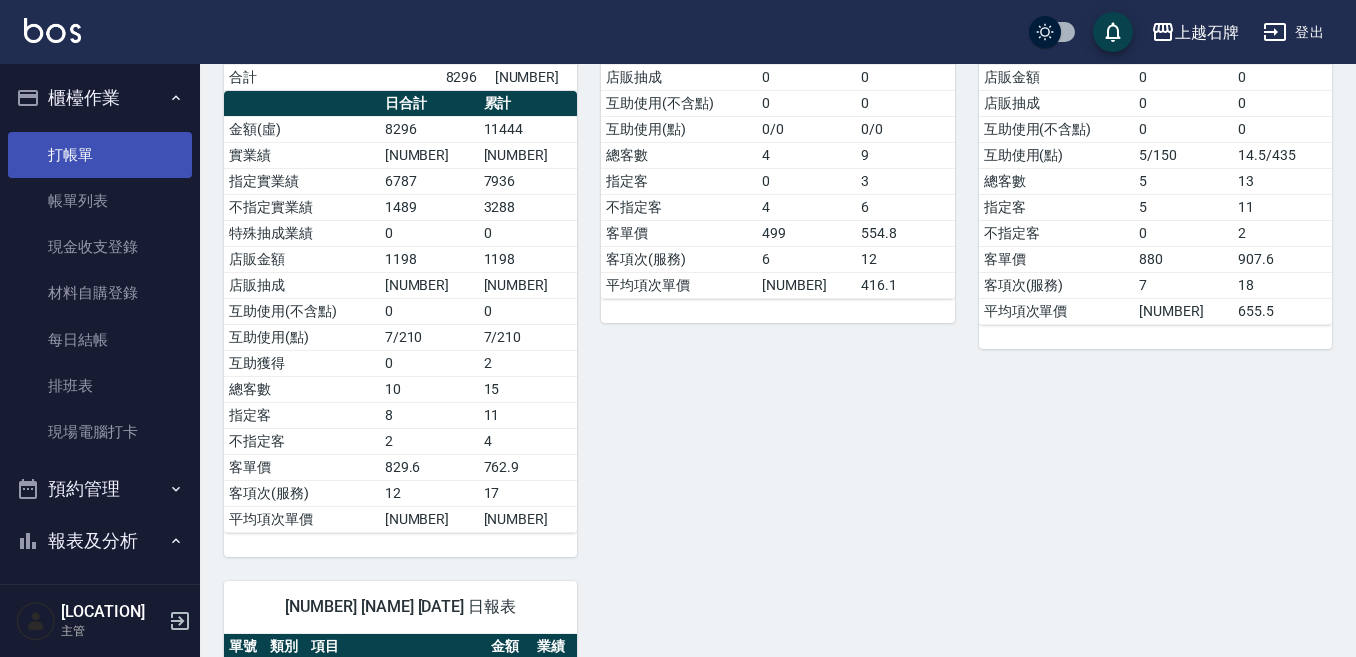 click on "打帳單" at bounding box center (100, 155) 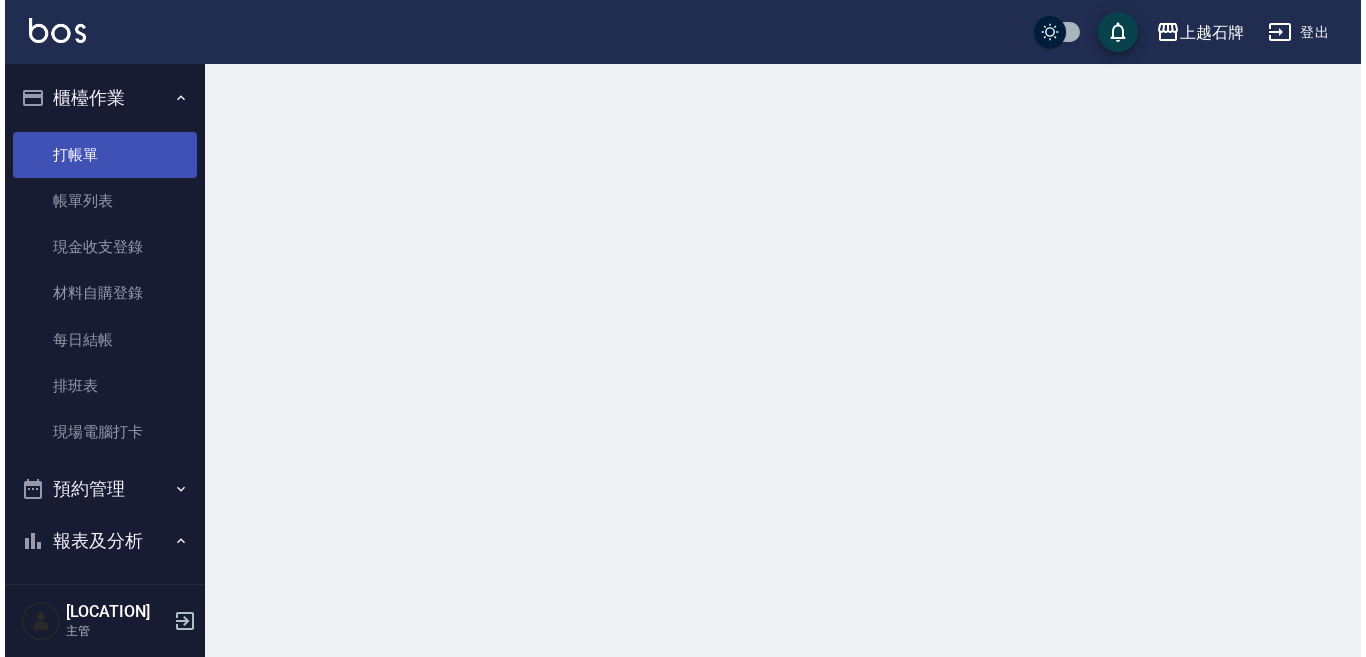 scroll, scrollTop: 0, scrollLeft: 0, axis: both 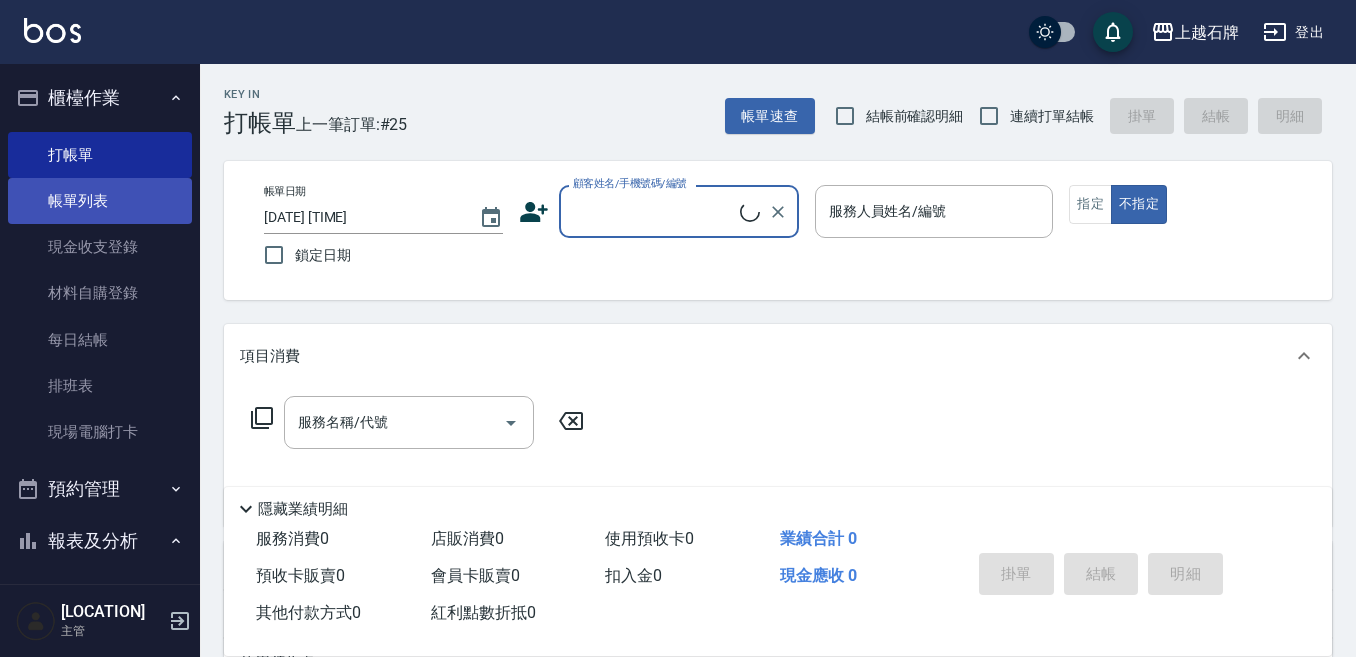 click on "帳單列表" at bounding box center (100, 201) 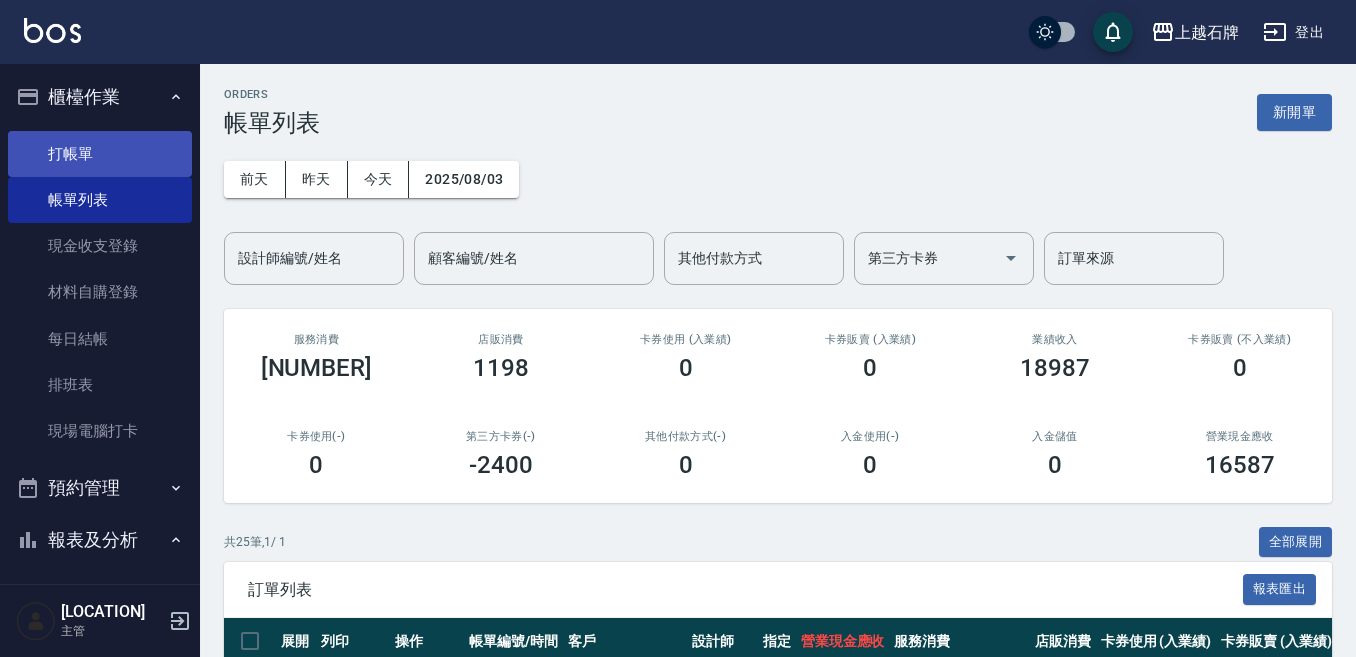 scroll, scrollTop: 0, scrollLeft: 0, axis: both 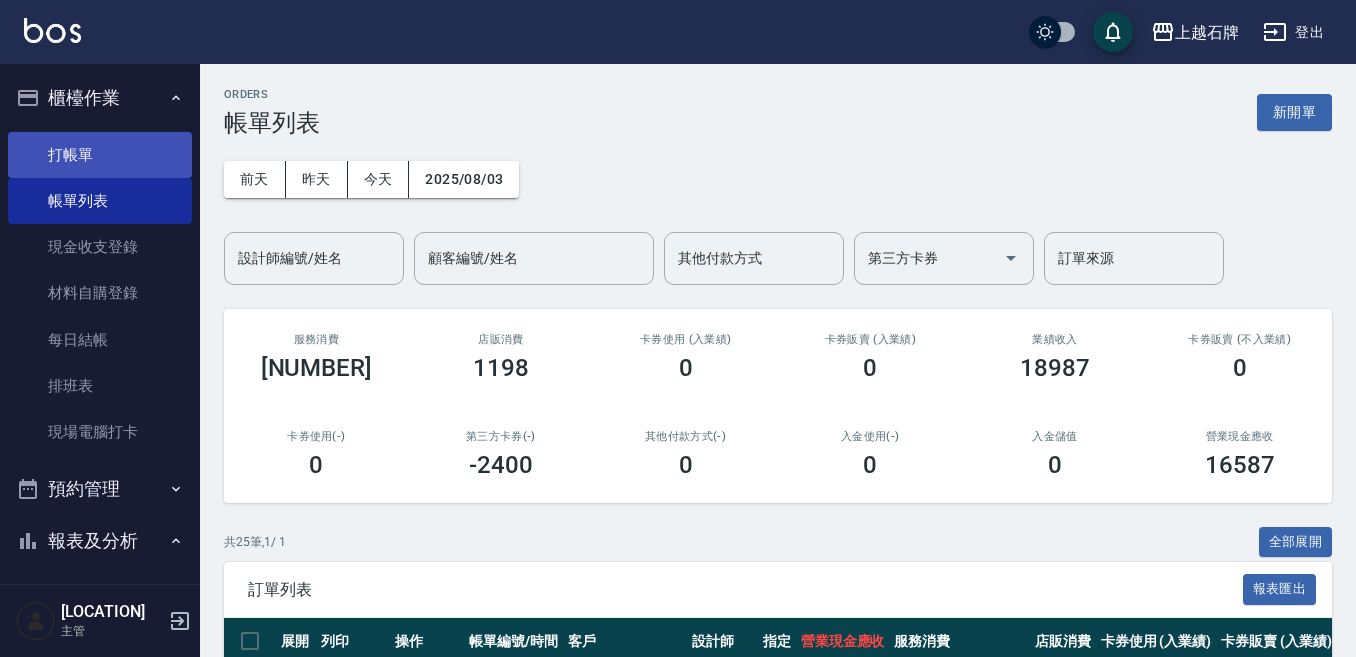 click on "打帳單" at bounding box center (100, 155) 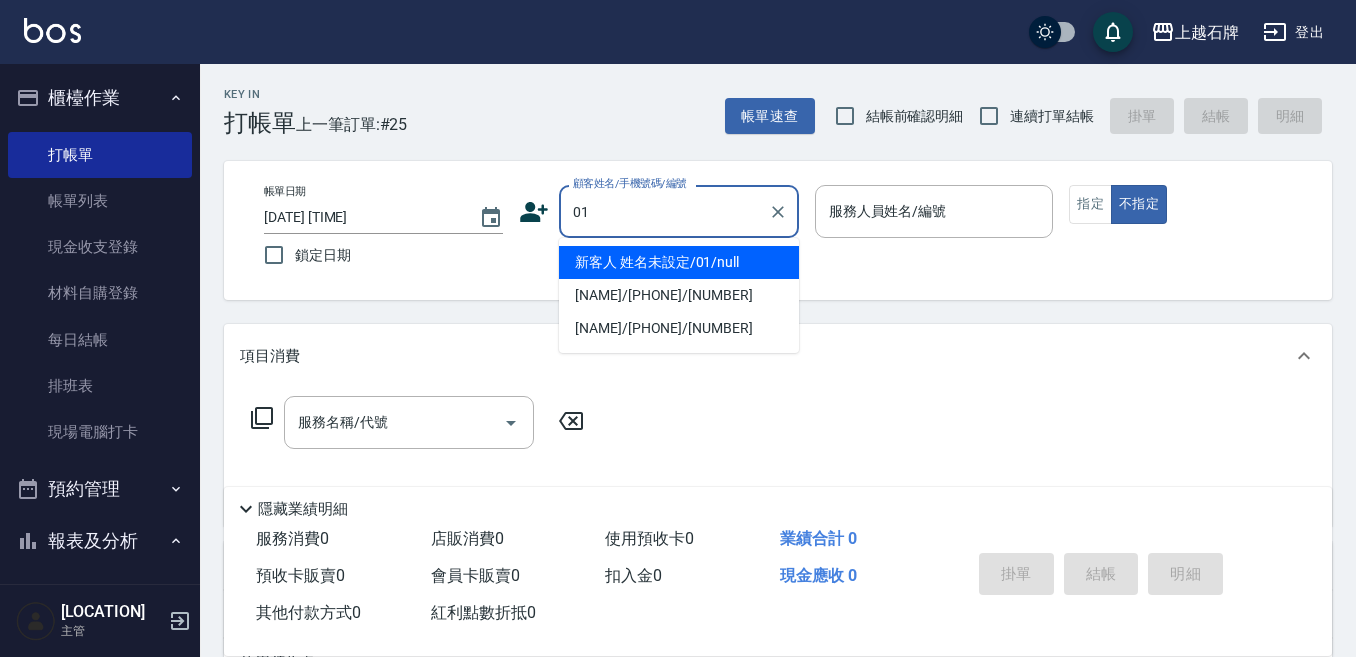 drag, startPoint x: 618, startPoint y: 264, endPoint x: 907, endPoint y: 202, distance: 295.5757 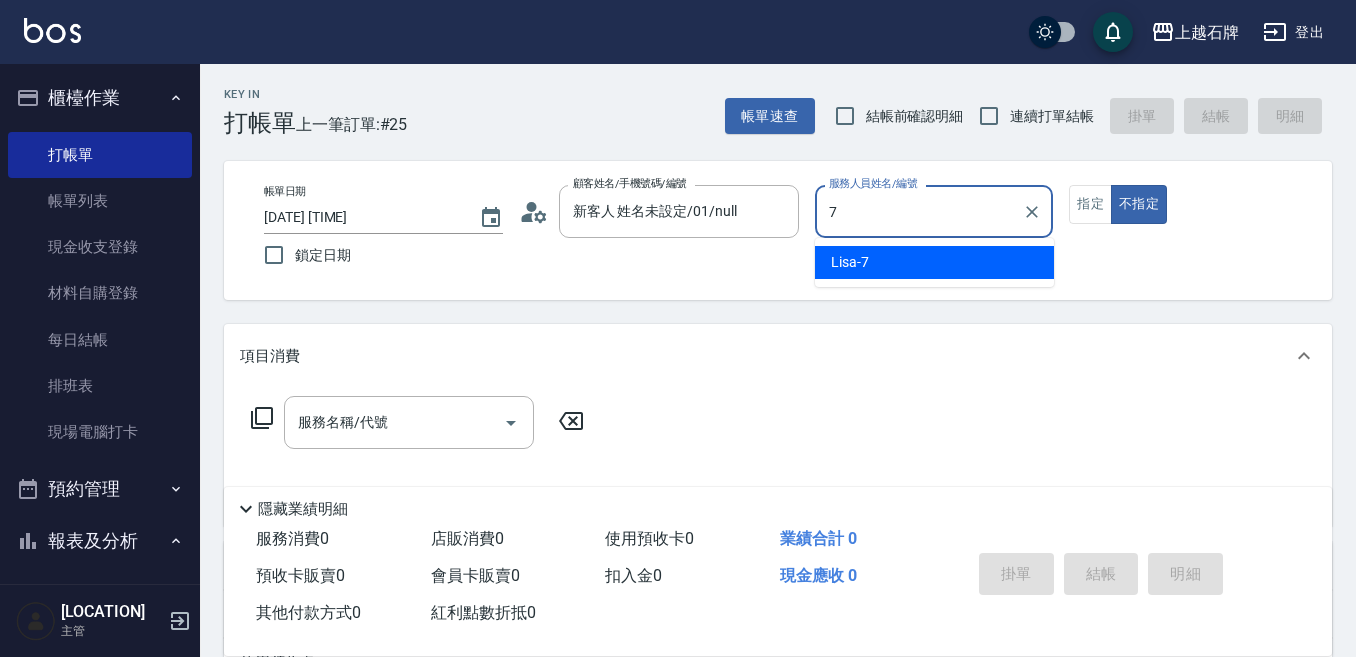 click on "[NAME] -[NUMBER]" at bounding box center (934, 262) 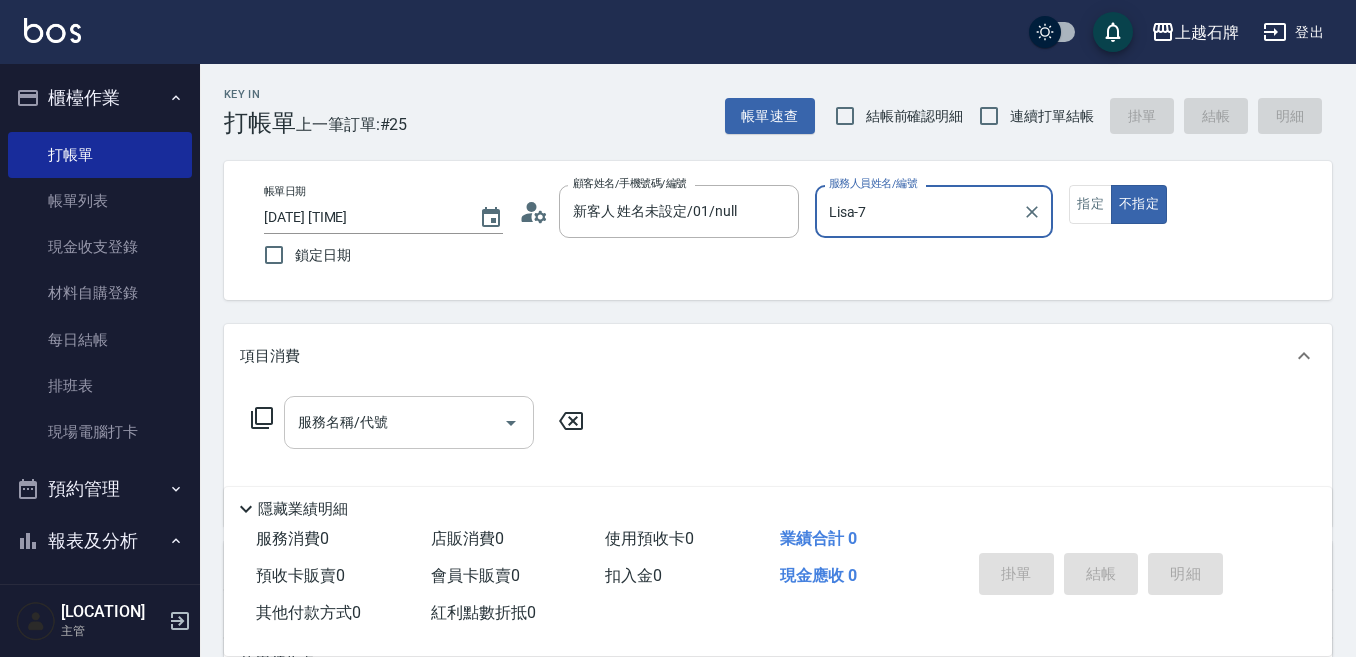 scroll, scrollTop: 100, scrollLeft: 0, axis: vertical 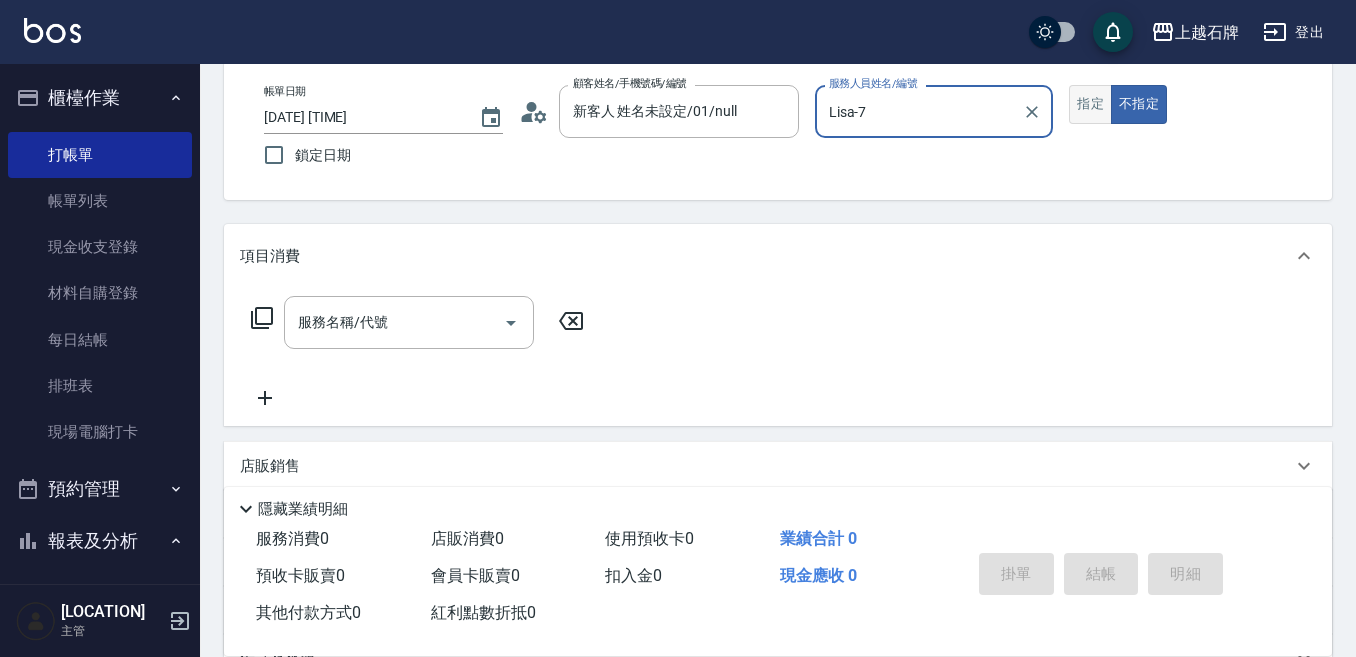 type on "Lisa-7" 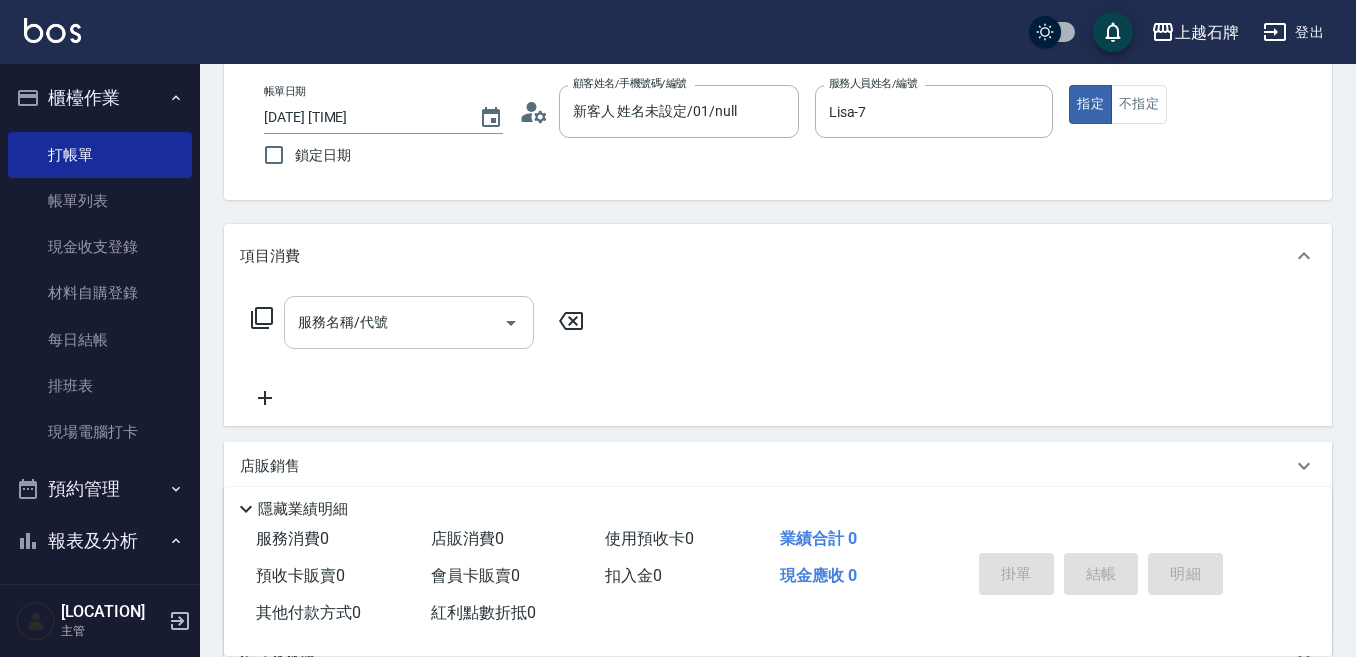 click on "服務名稱/代號" at bounding box center [394, 322] 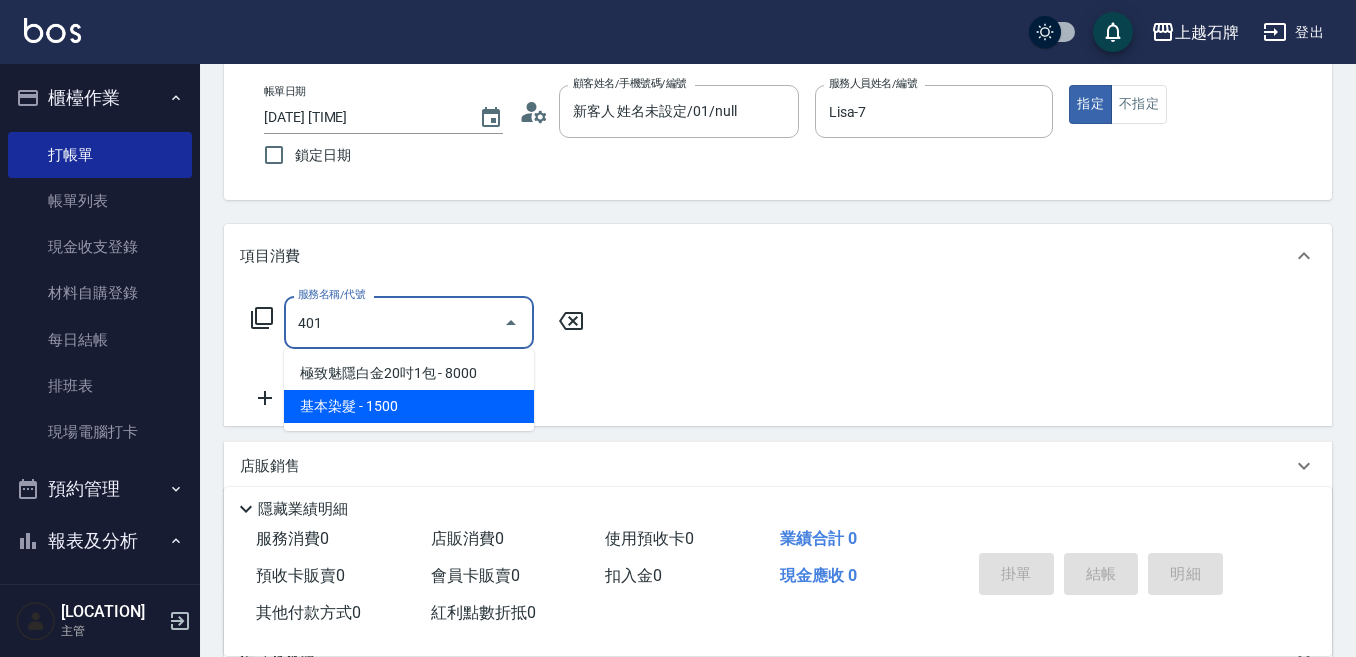click on "基本染髮 - 1500" at bounding box center (409, 406) 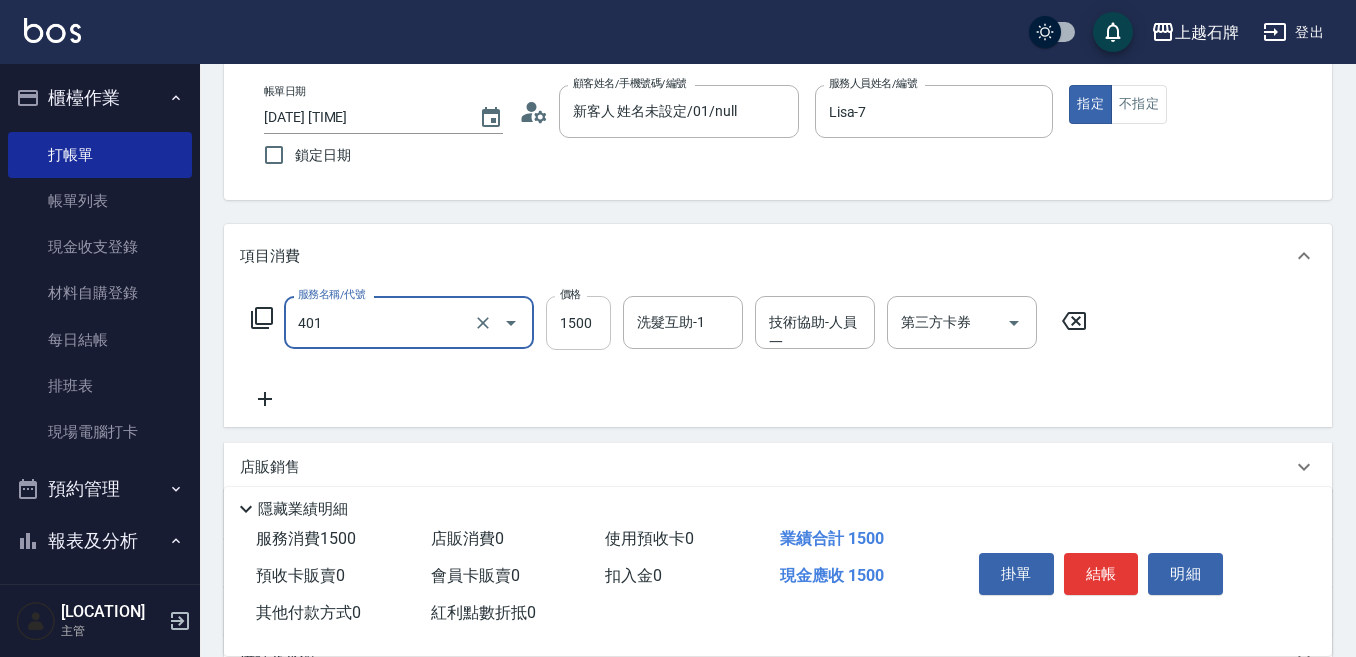 type on "基本染髮(401)" 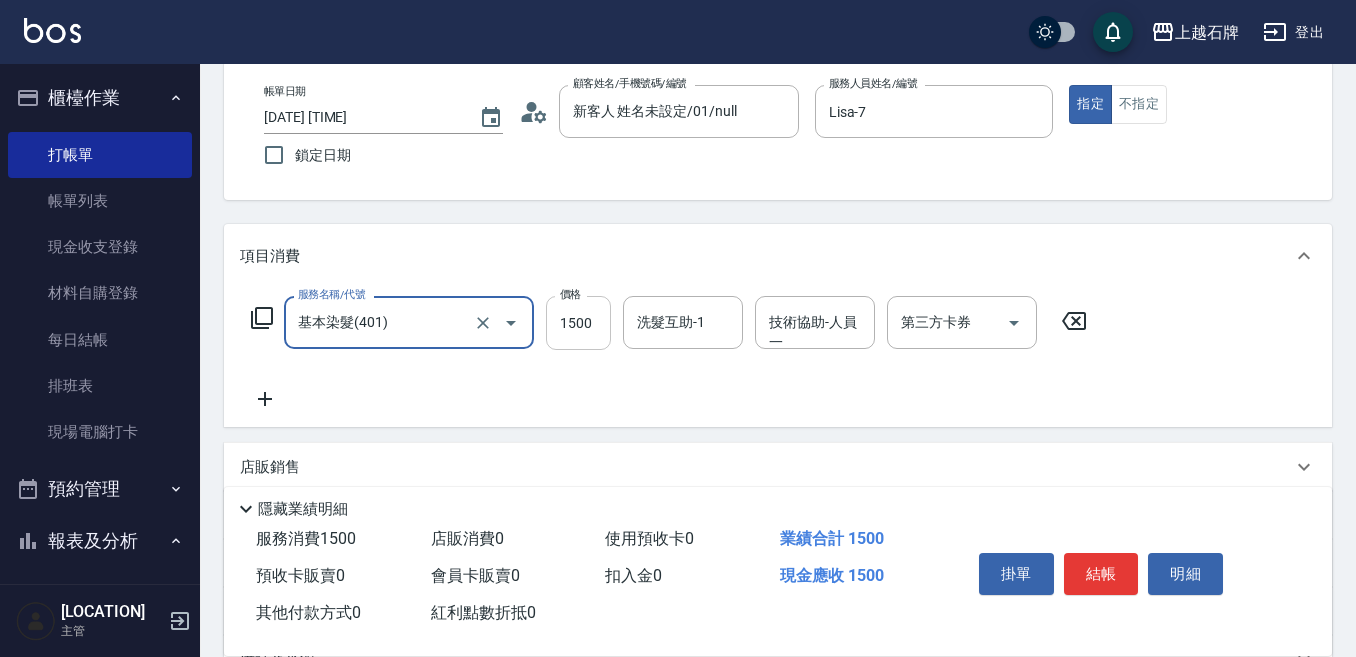 click on "1500" at bounding box center [578, 323] 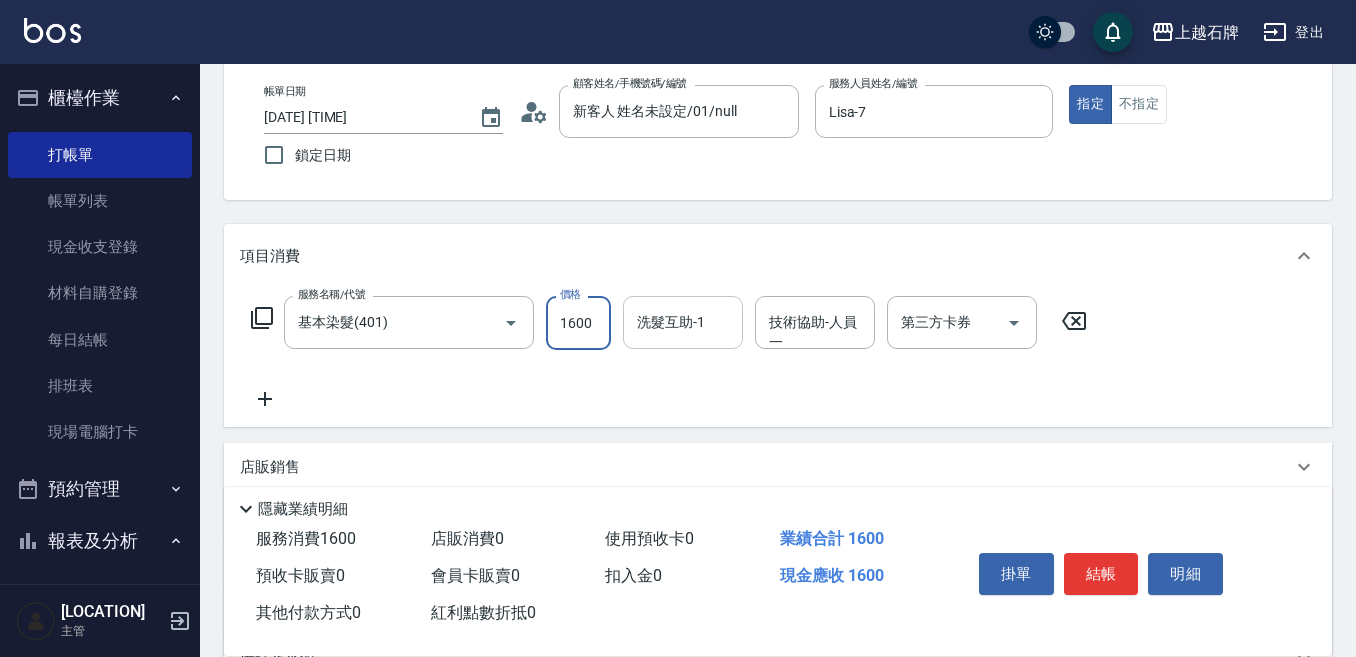 type on "1600" 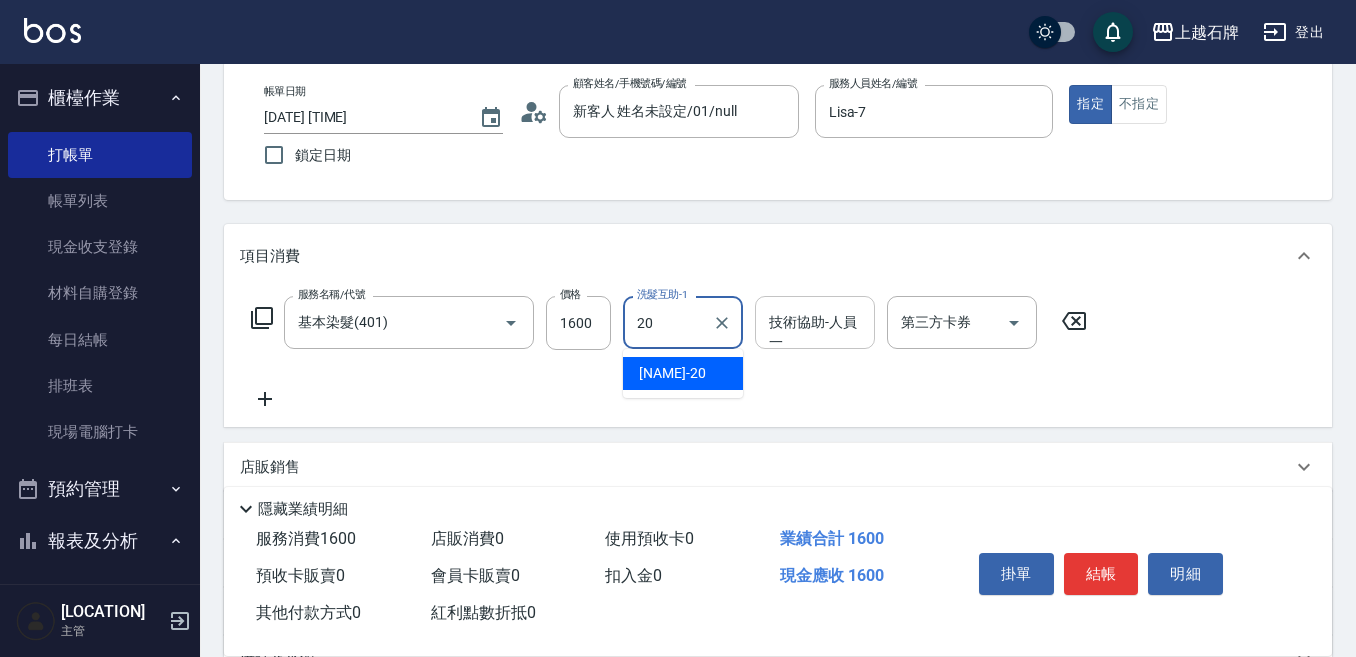 drag, startPoint x: 700, startPoint y: 380, endPoint x: 764, endPoint y: 342, distance: 74.431175 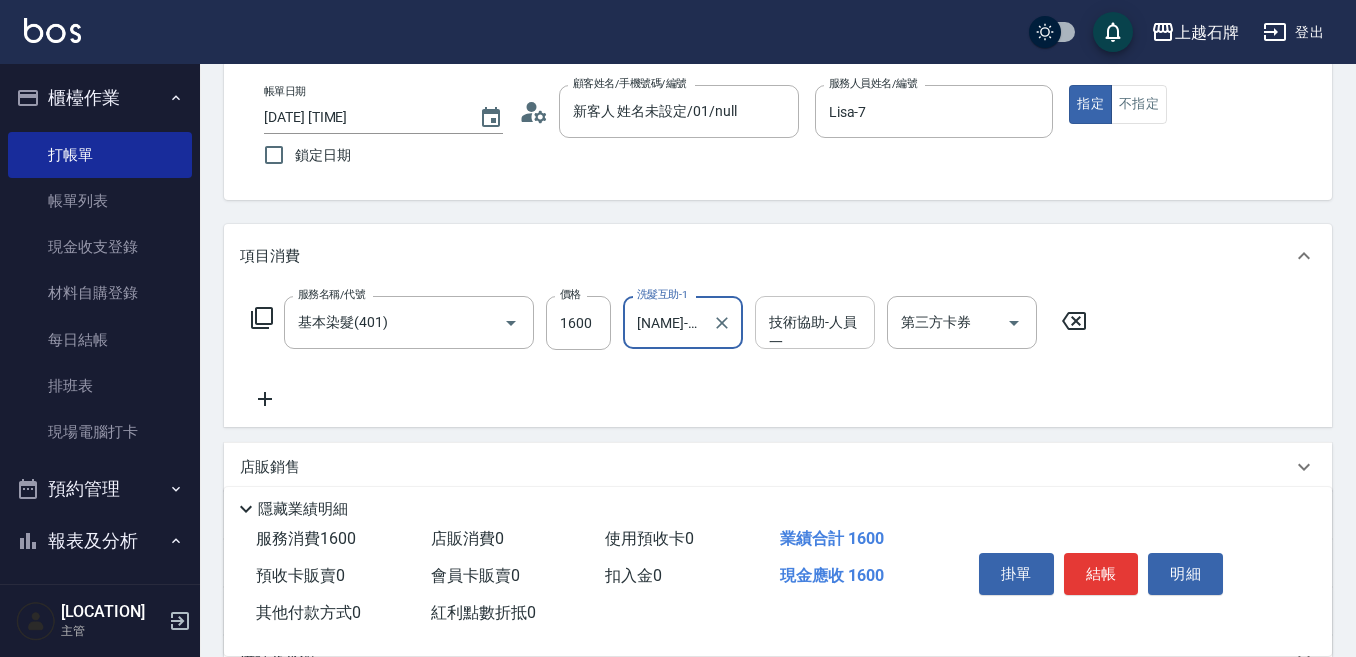 type on "[NAME]-[NUMBER]" 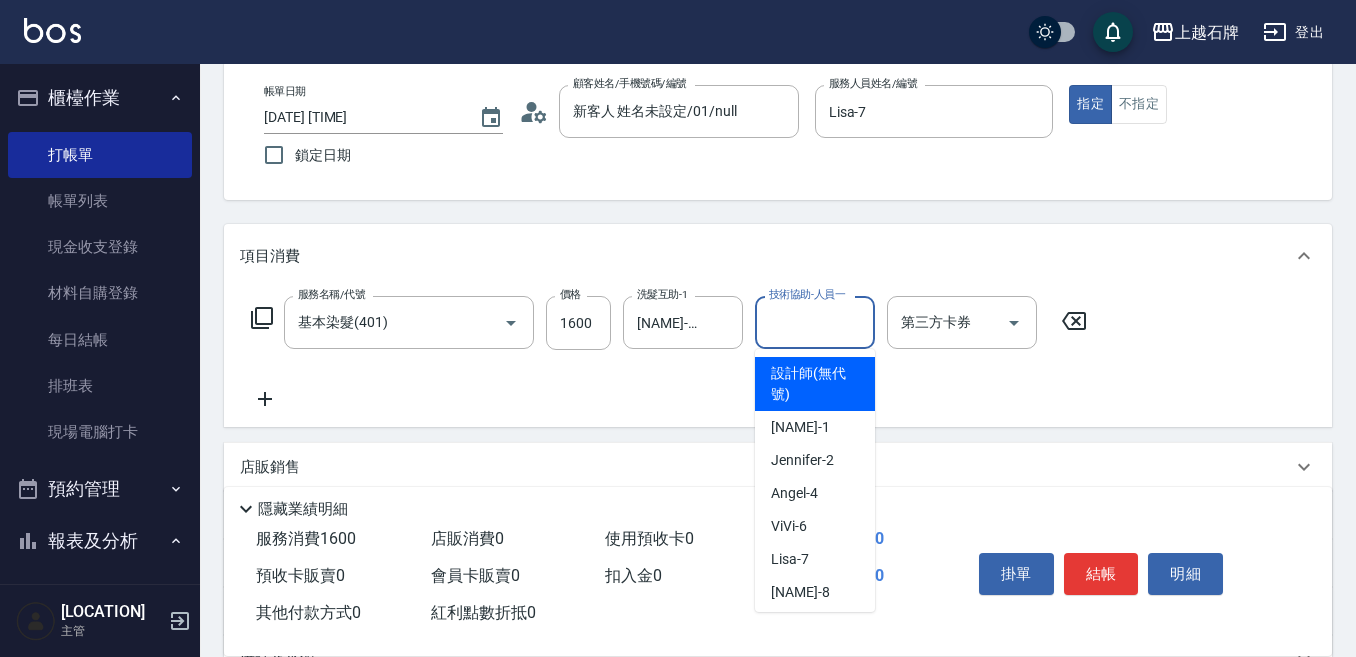 click on "技術協助-人員一" at bounding box center [815, 322] 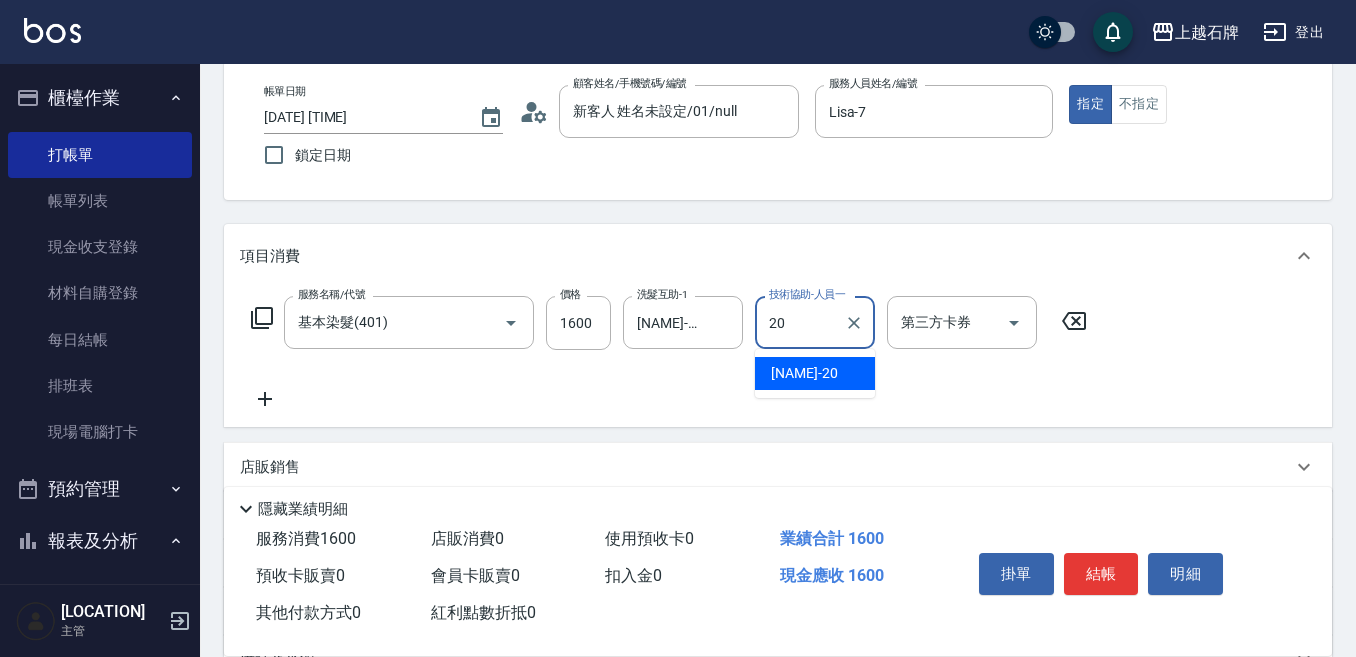 click on "[NAME] -[NUMBER]" at bounding box center (804, 373) 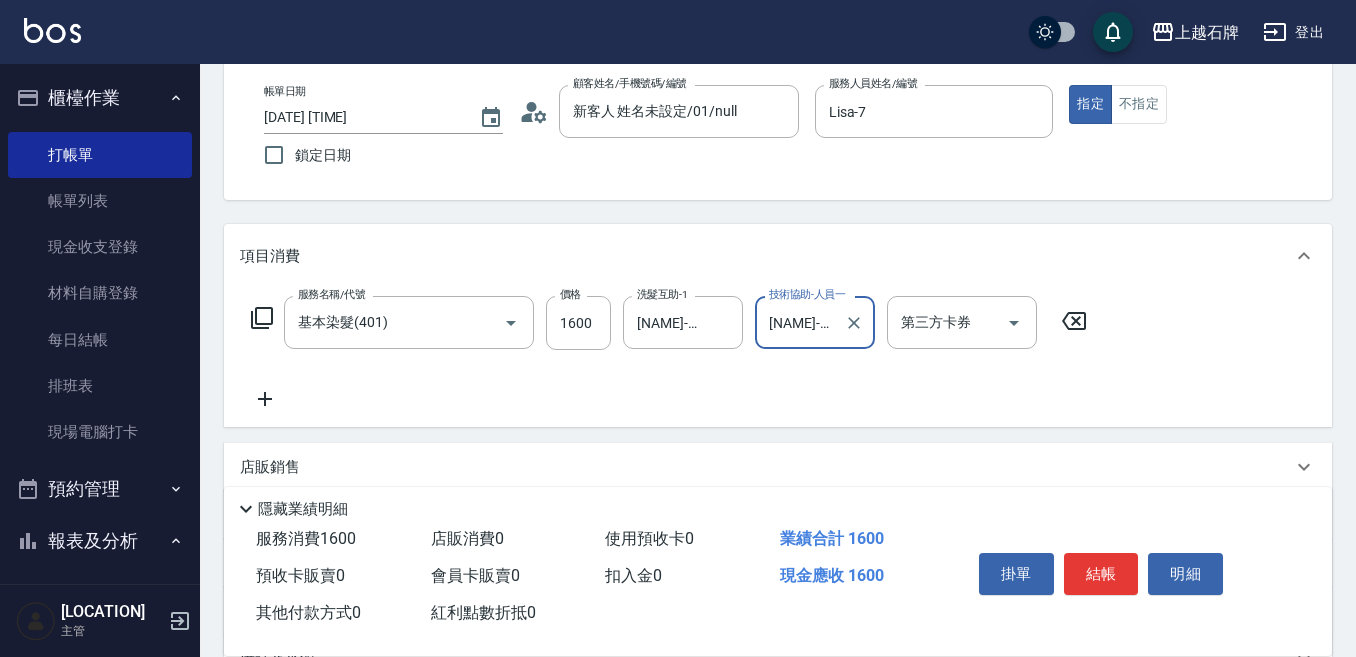 type on "[NAME]-[NUMBER]" 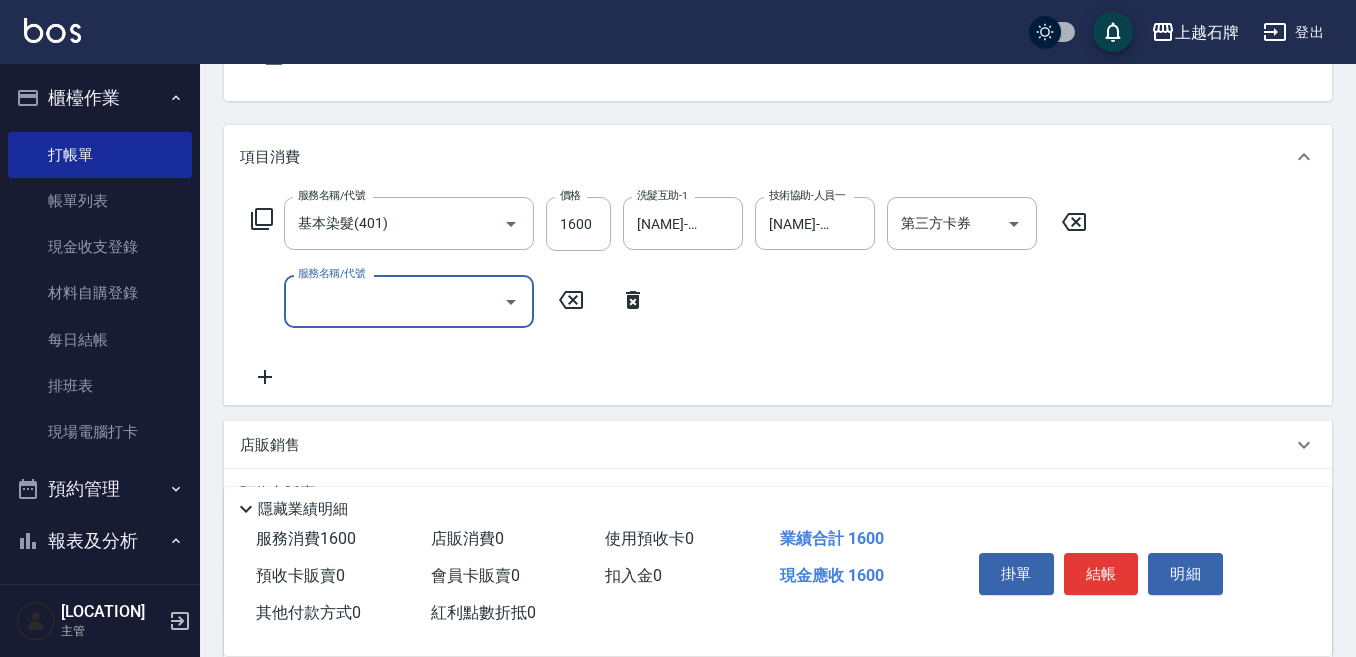 scroll, scrollTop: 300, scrollLeft: 0, axis: vertical 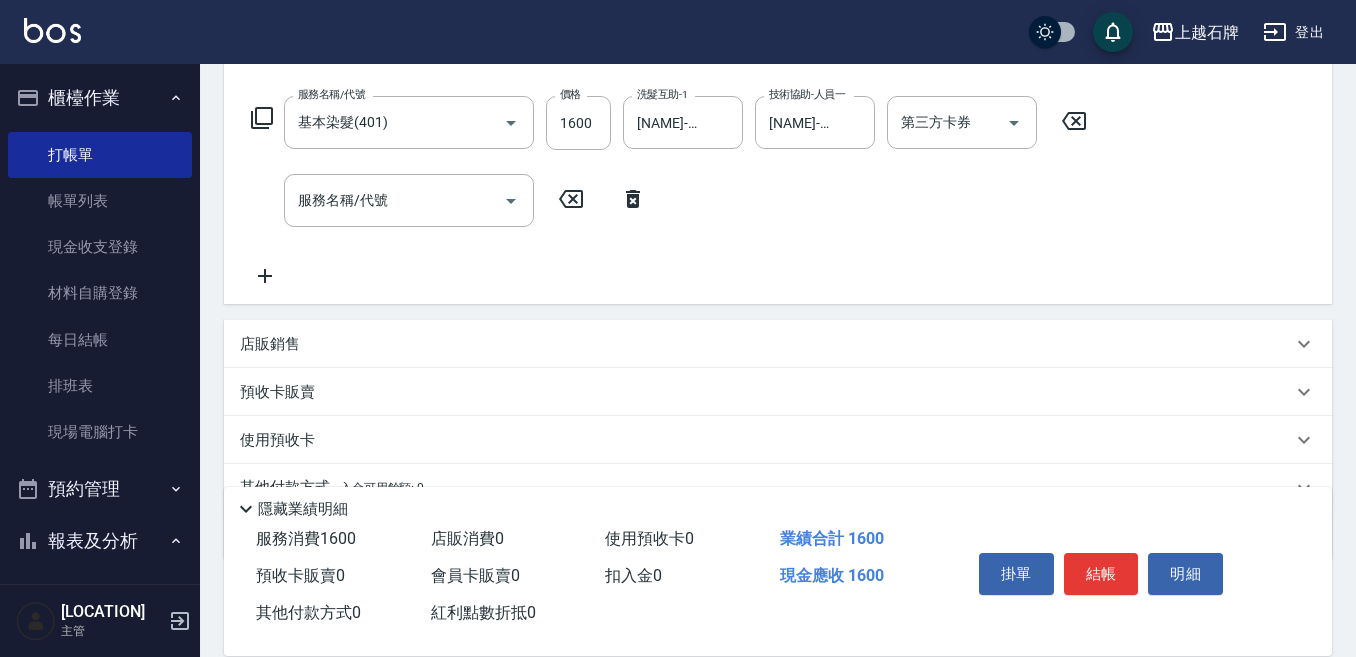 click 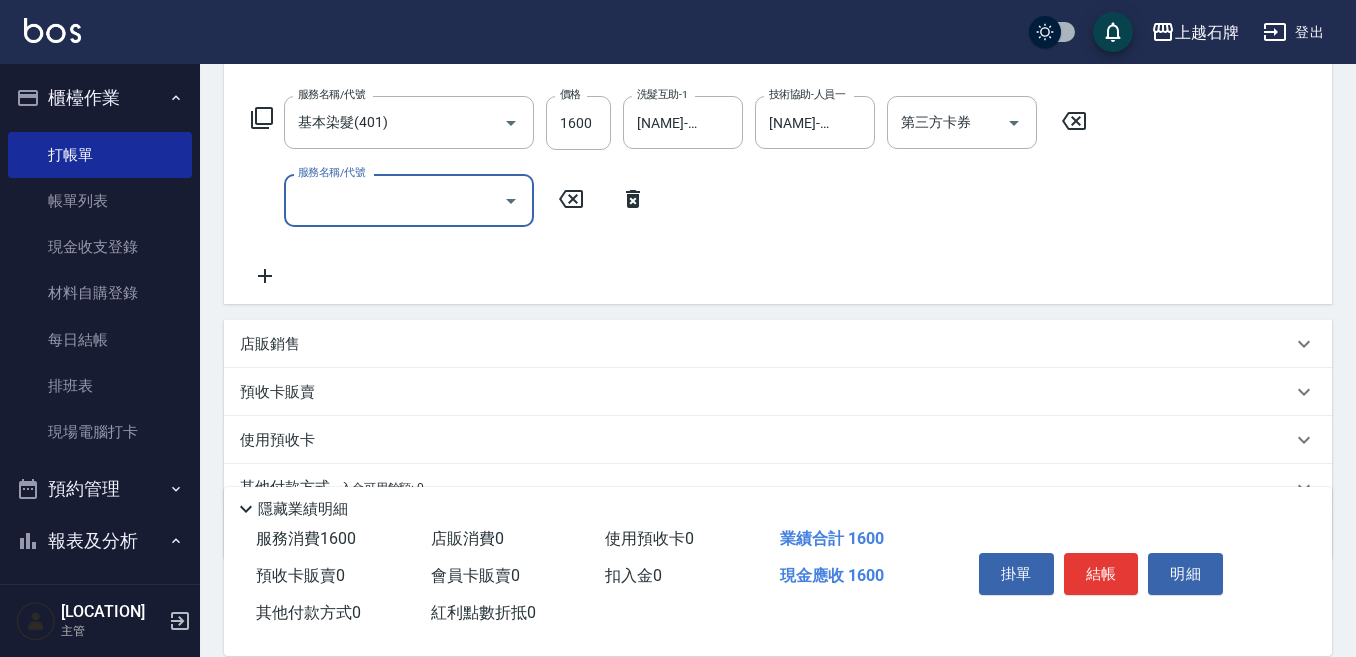 click 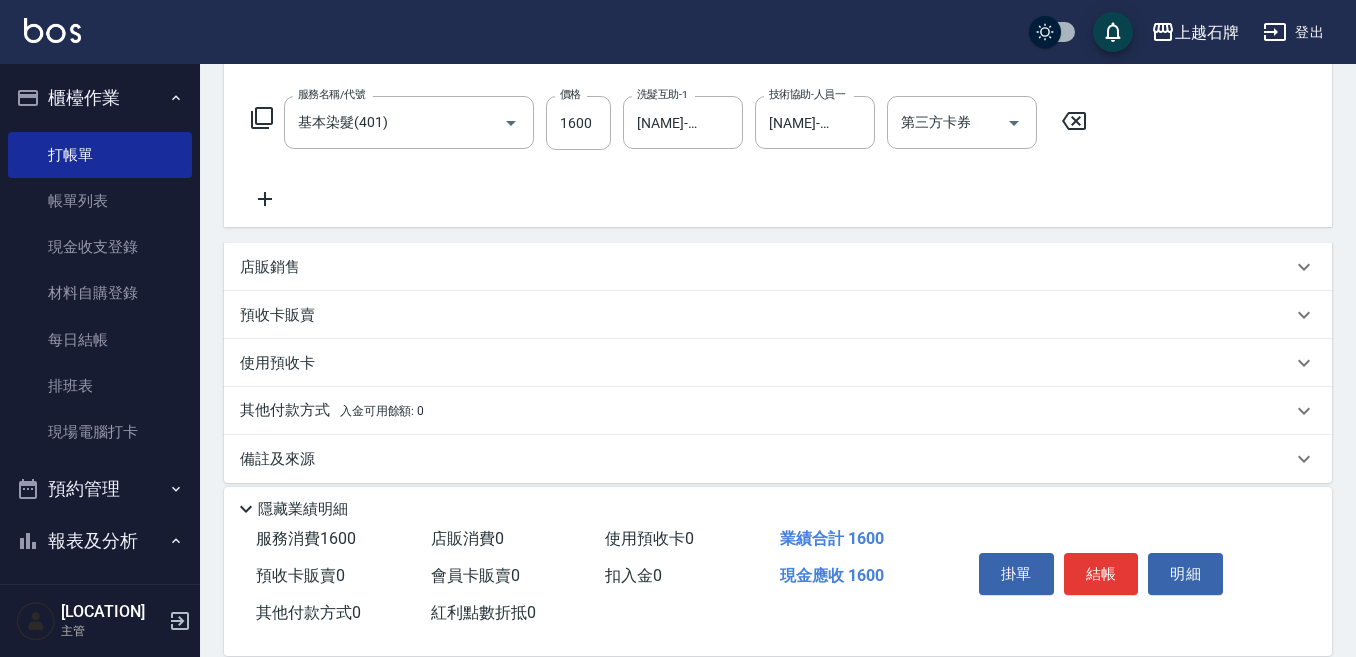 click on "店販銷售" at bounding box center (270, 267) 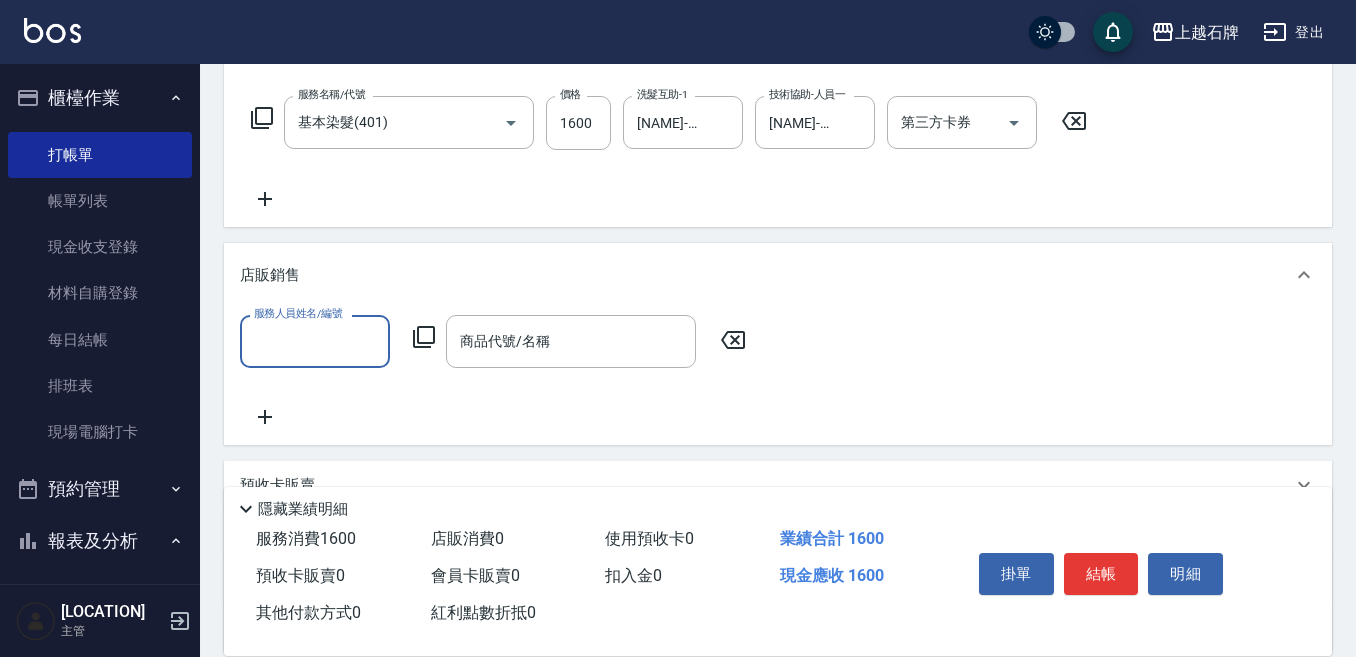 scroll, scrollTop: 0, scrollLeft: 0, axis: both 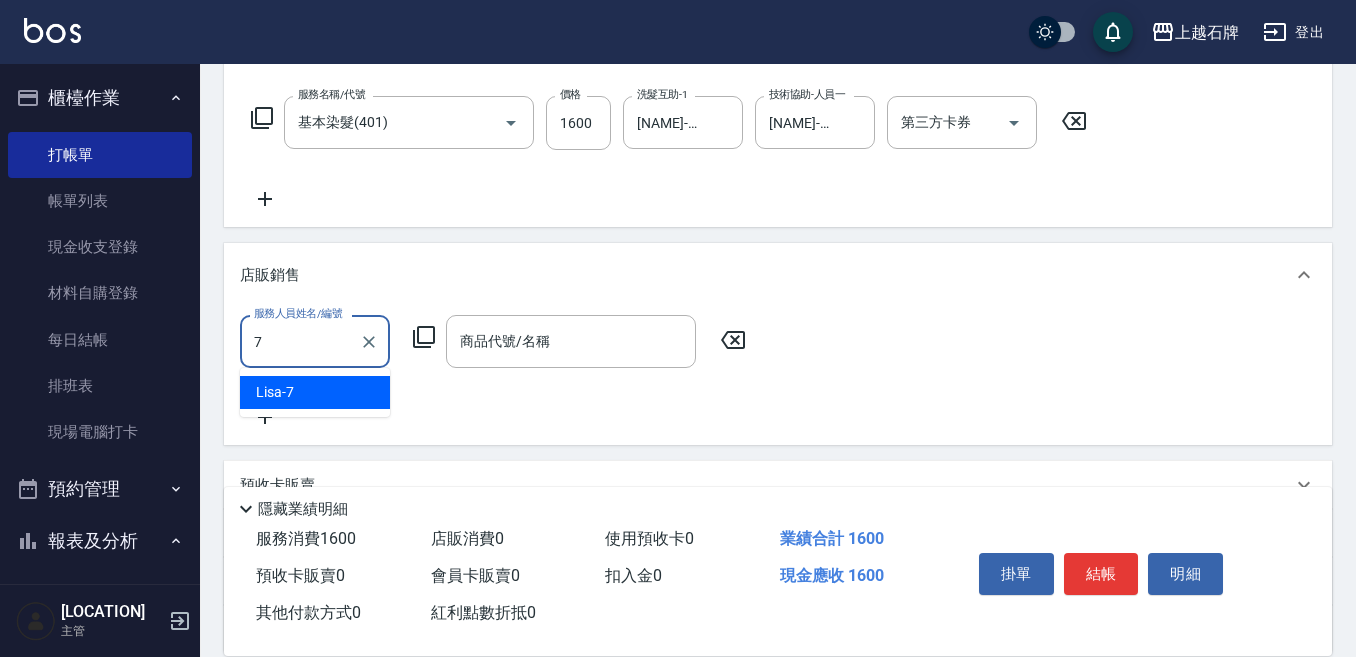 click on "[NAME] -[NUMBER]" at bounding box center (315, 392) 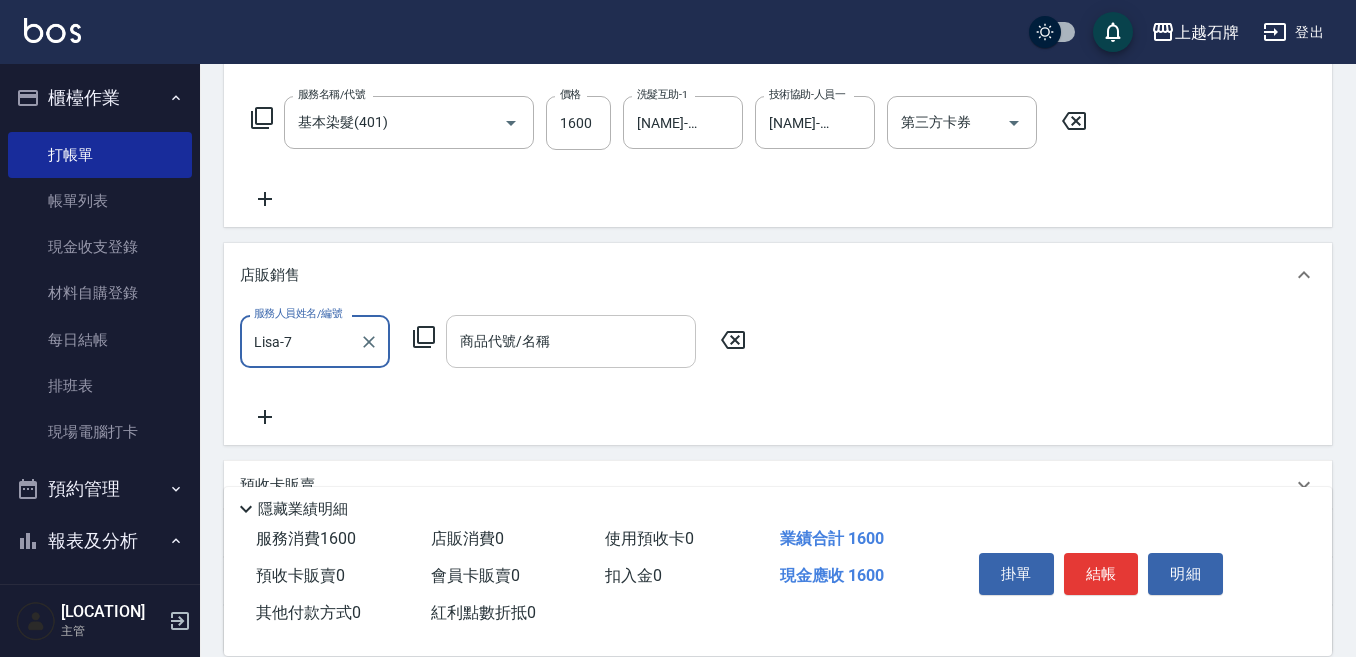 type on "Lisa-7" 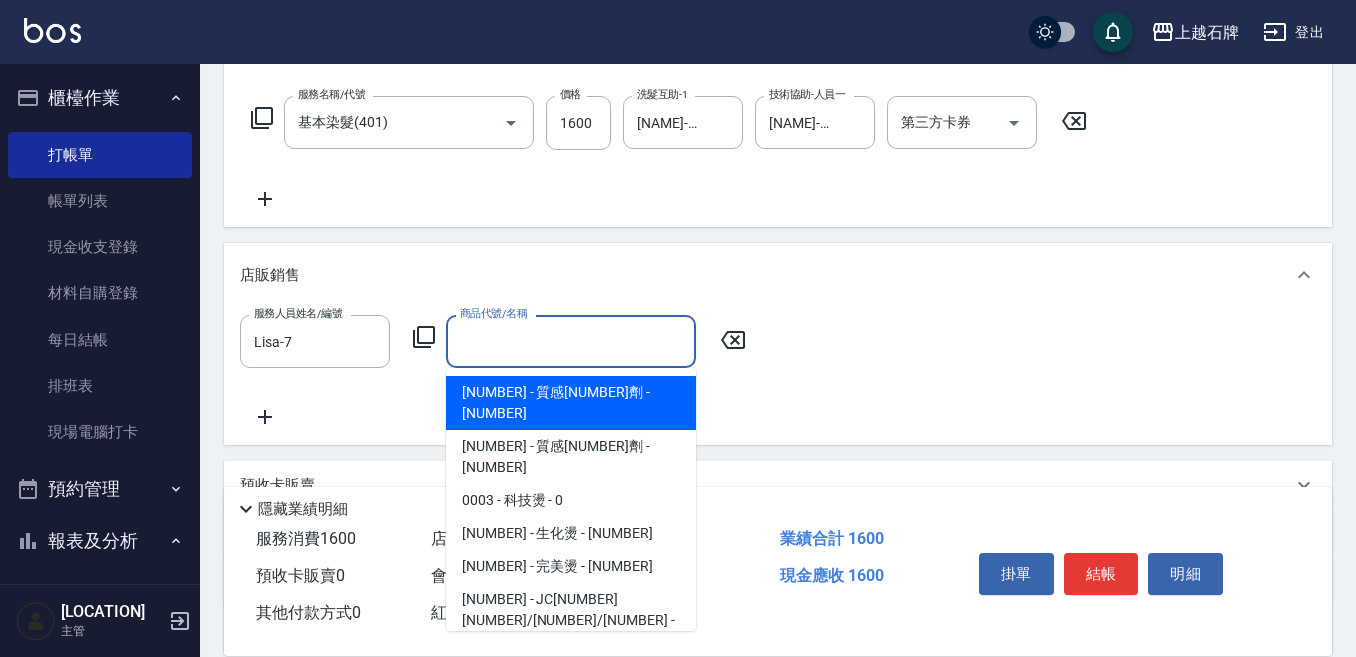 click on "商品代號/名稱" at bounding box center [571, 341] 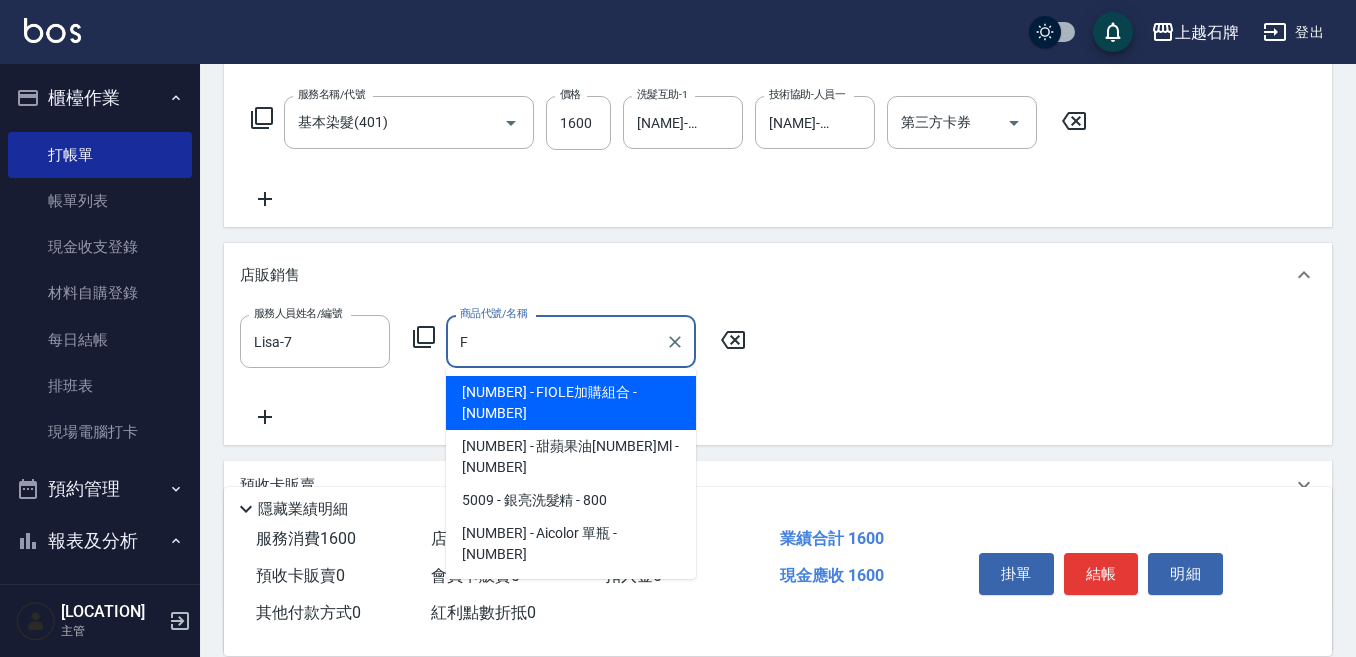 click on "[NUMBER] - FIOLE加購組合 - [NUMBER]" at bounding box center [571, 403] 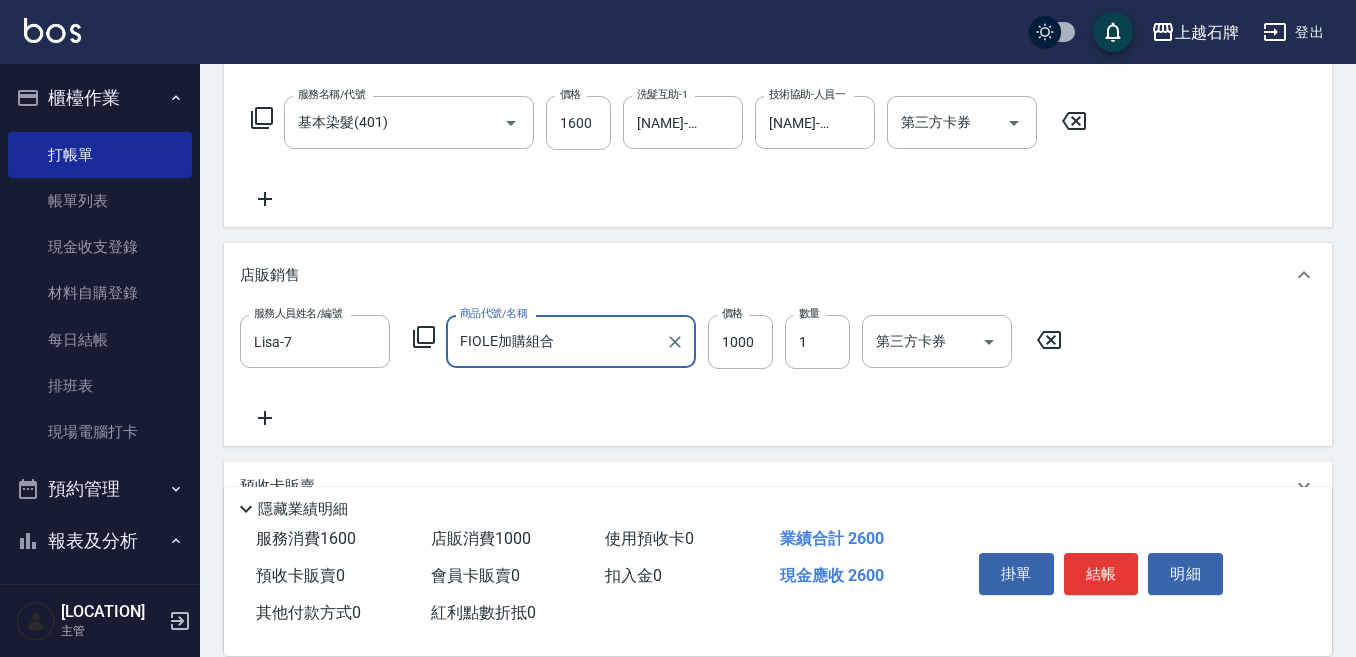 type on "FIOLE加購組合" 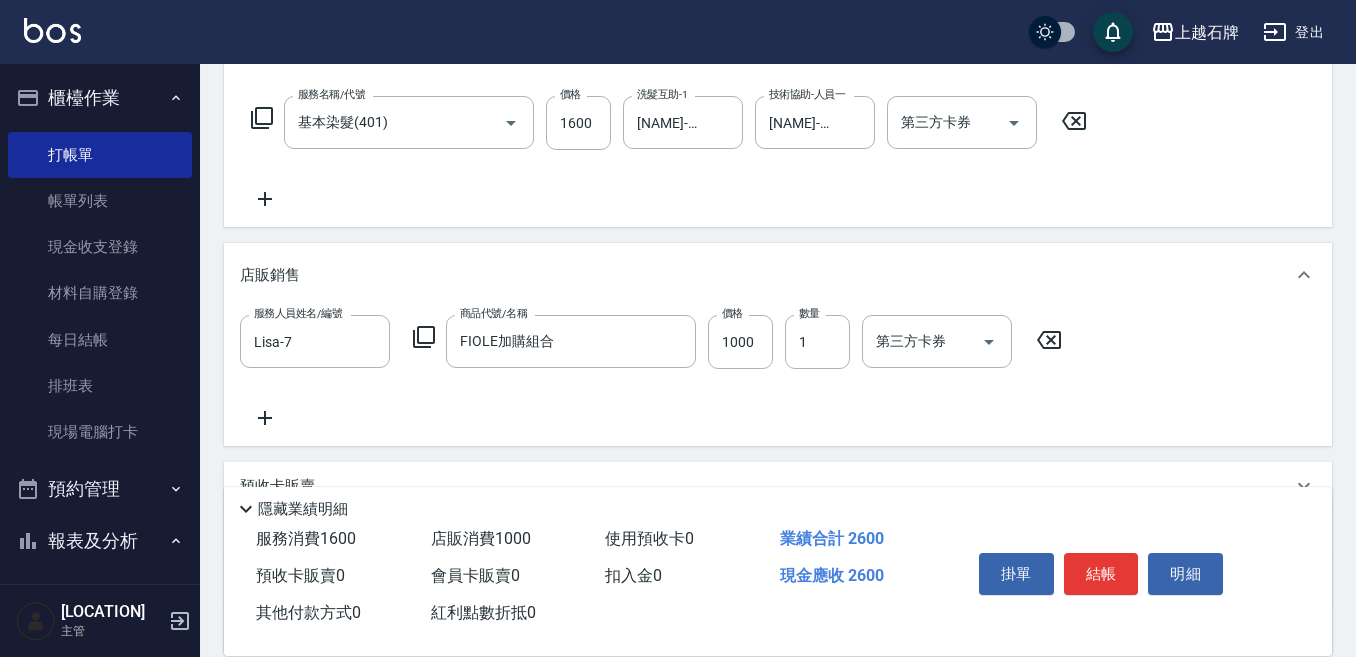 click on "服務人員姓名/編號 [NAME]-[NUMBER] 服務人員姓名/編號 商品代號/名稱 FIOLE加購組合 商品代號/名稱 價格 [NUMBER] 價格 數量 [NUMBER] 數量 第三方卡券 第三方卡券" at bounding box center [778, 372] 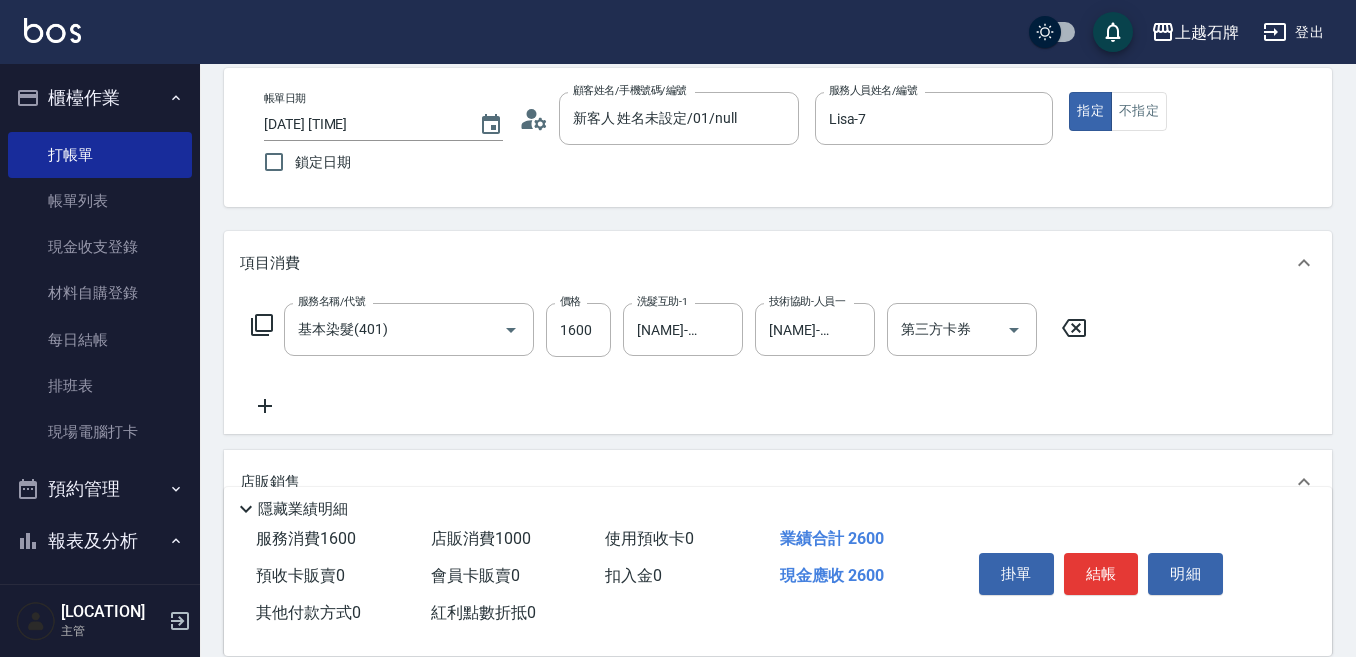 scroll, scrollTop: 0, scrollLeft: 0, axis: both 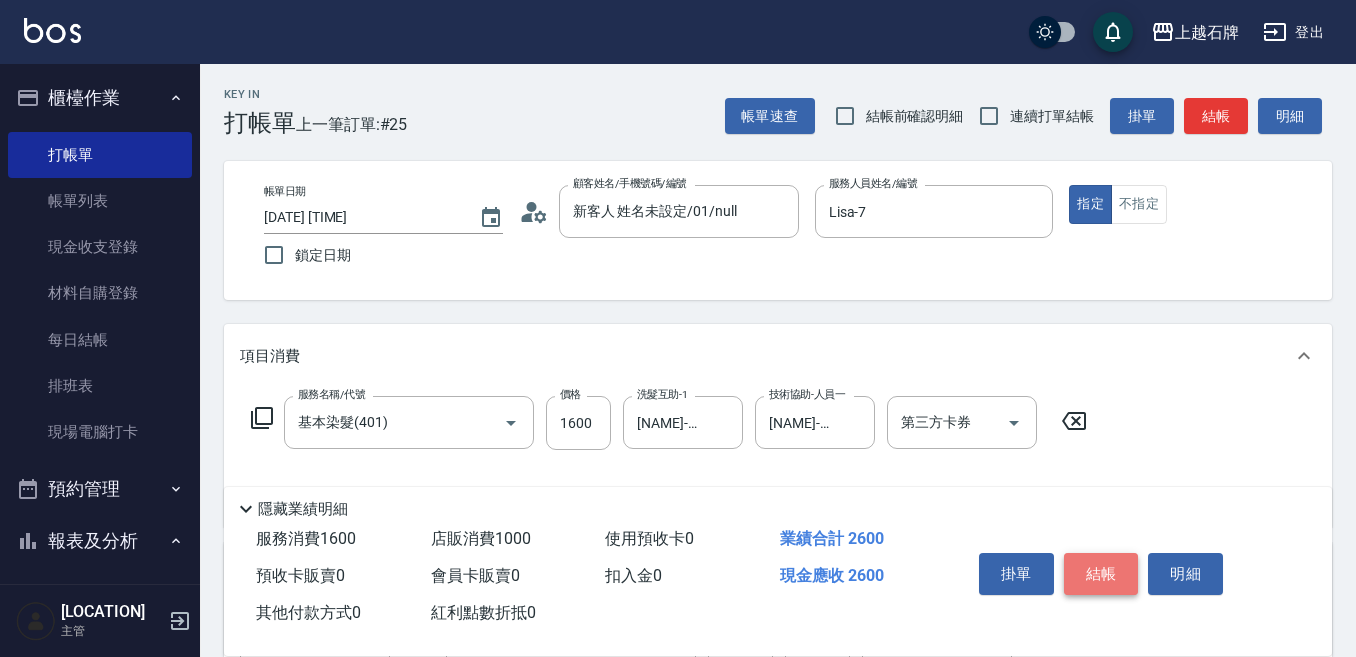 click on "結帳" at bounding box center (1101, 574) 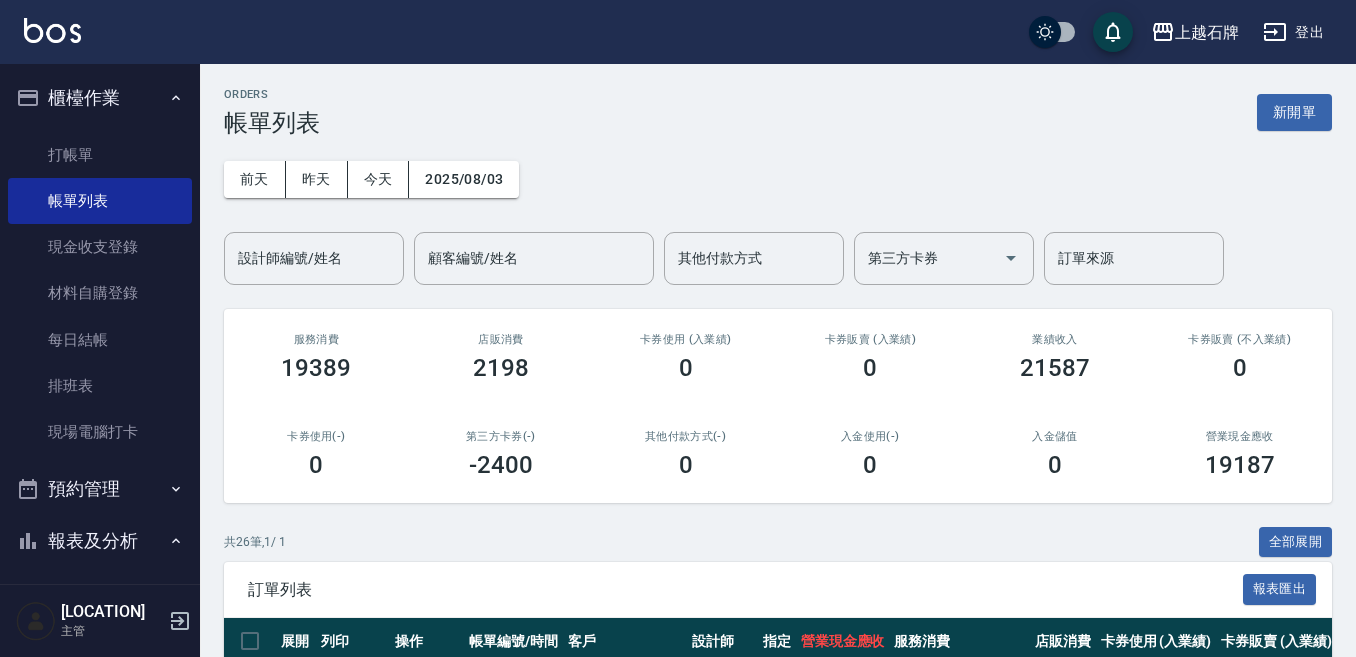 scroll, scrollTop: 300, scrollLeft: 0, axis: vertical 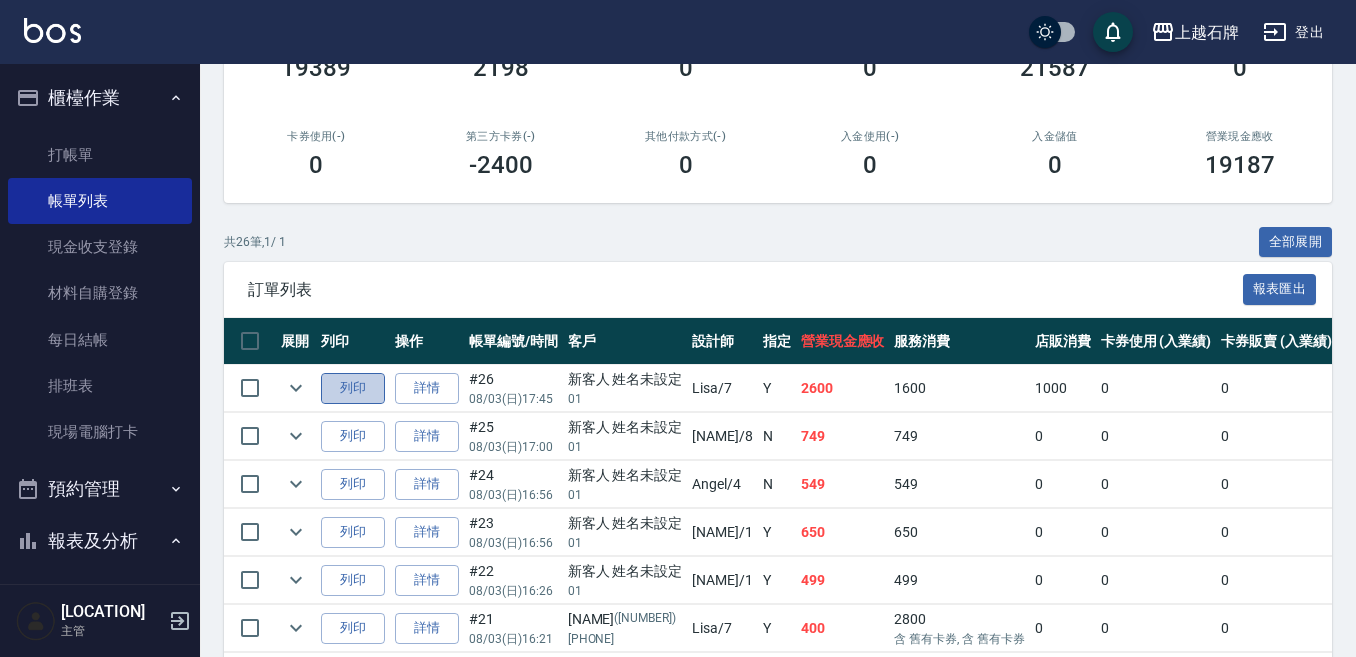 click on "列印" at bounding box center (353, 388) 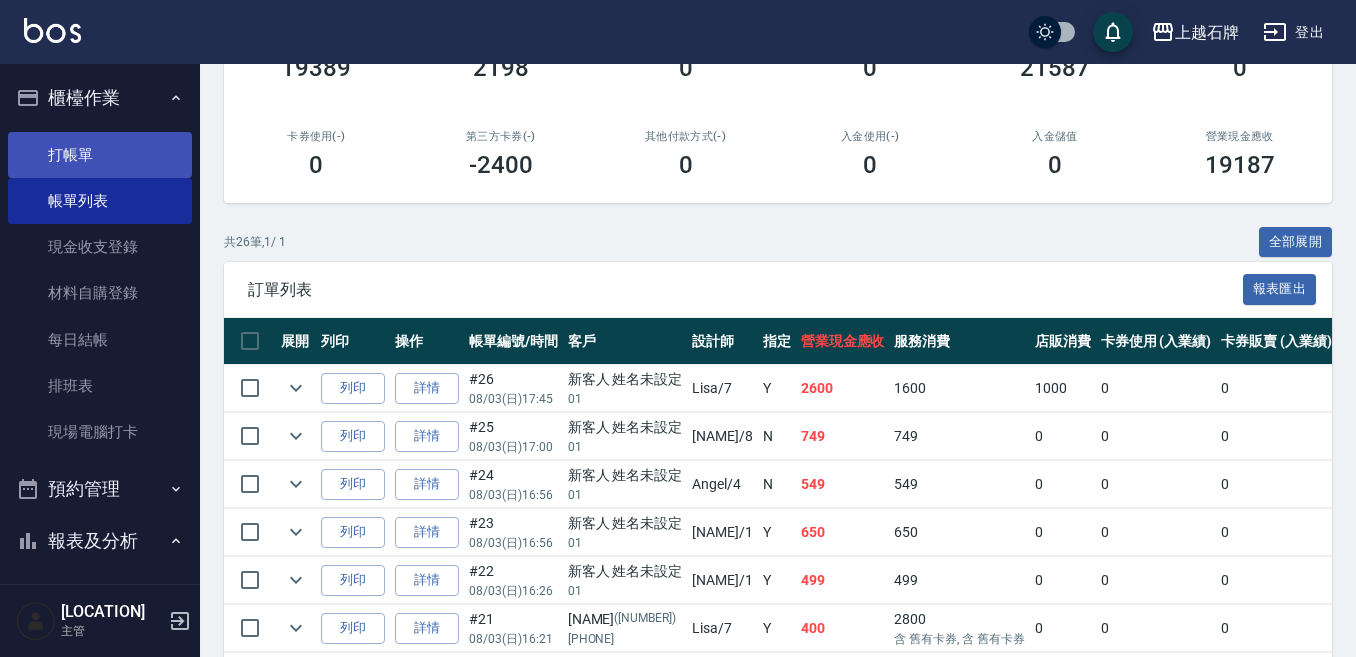 click on "櫃檯作業 打帳單 帳單列表 現金收支登錄 材料自購登錄 每日結帳 排班表 現場電腦打卡" at bounding box center [100, 267] 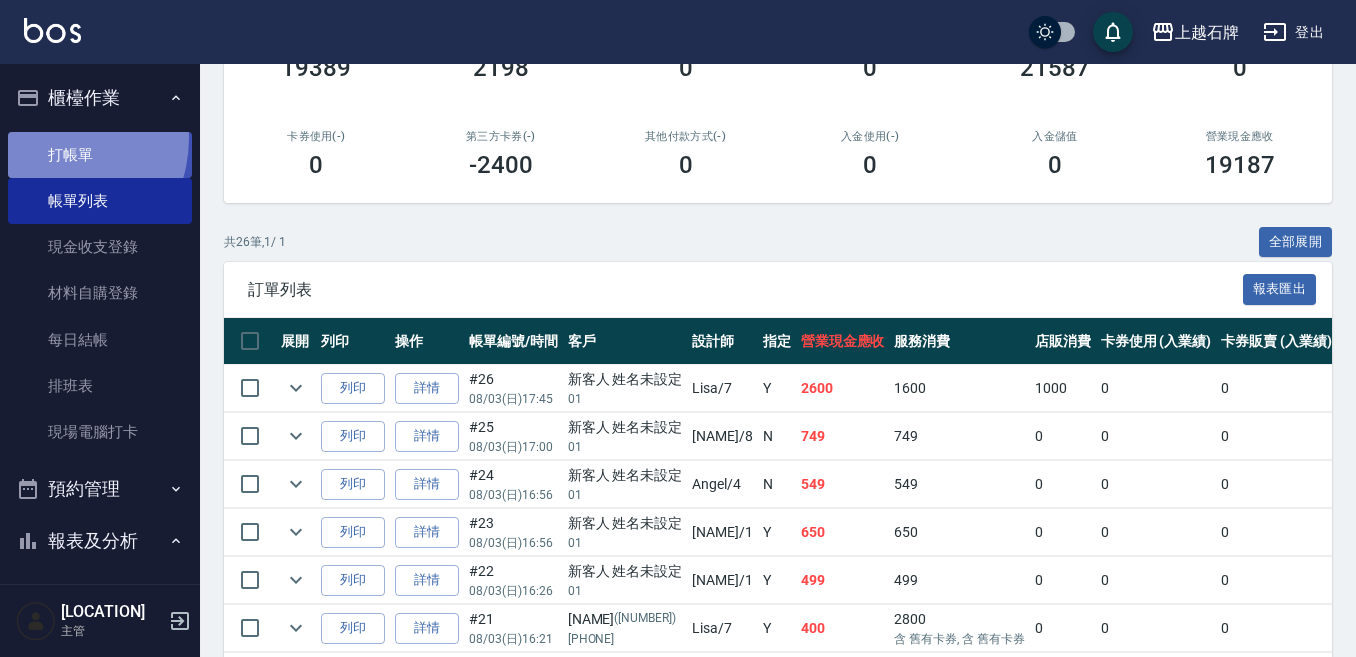click on "打帳單" at bounding box center [100, 155] 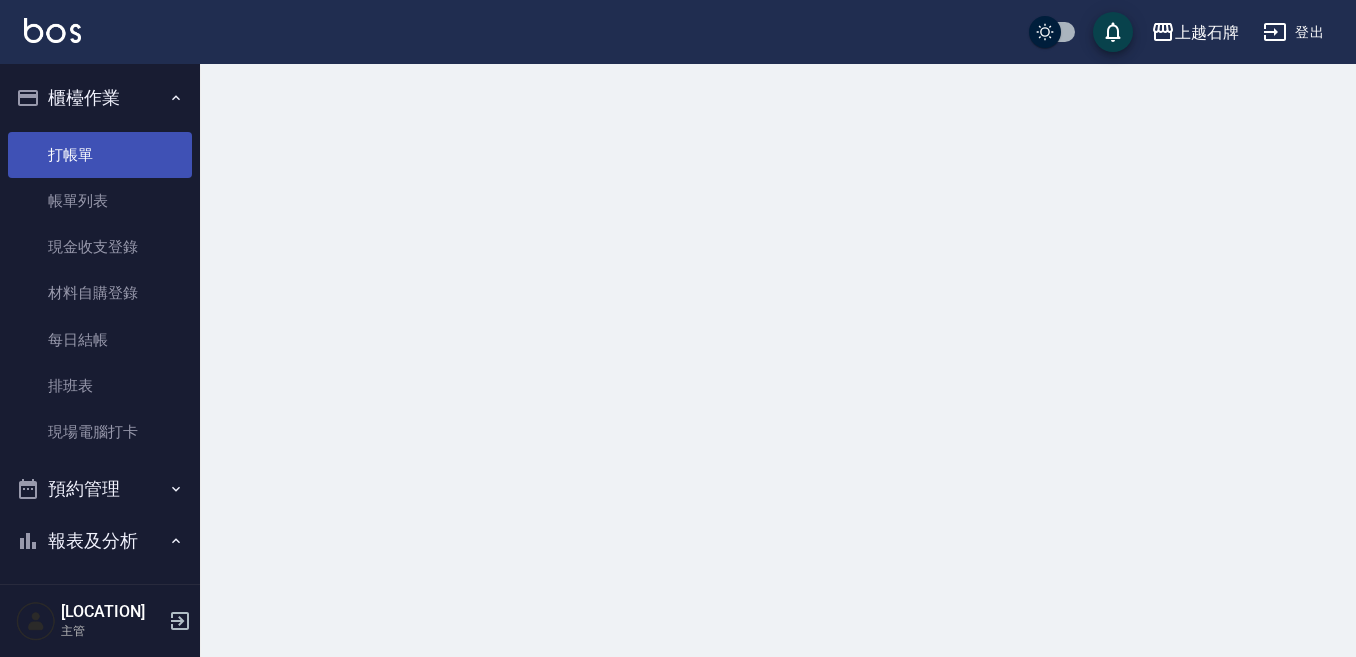 scroll, scrollTop: 0, scrollLeft: 0, axis: both 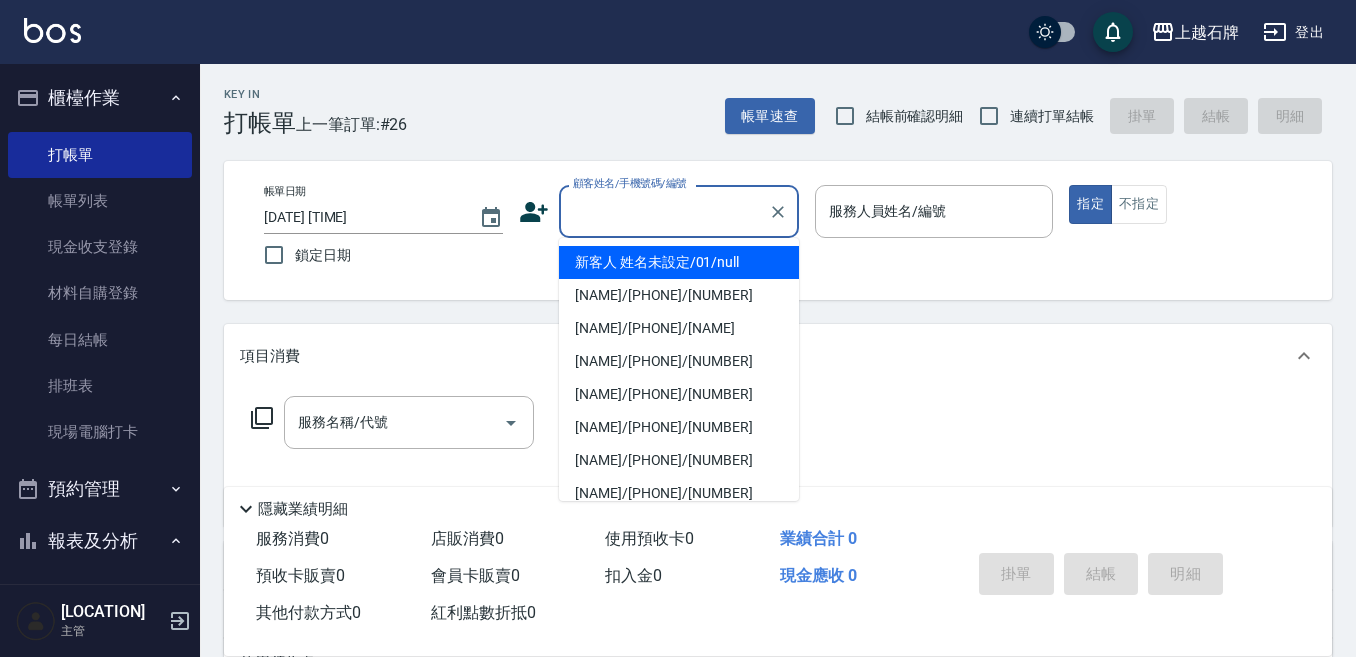 click on "顧客姓名/手機號碼/編號" at bounding box center (664, 211) 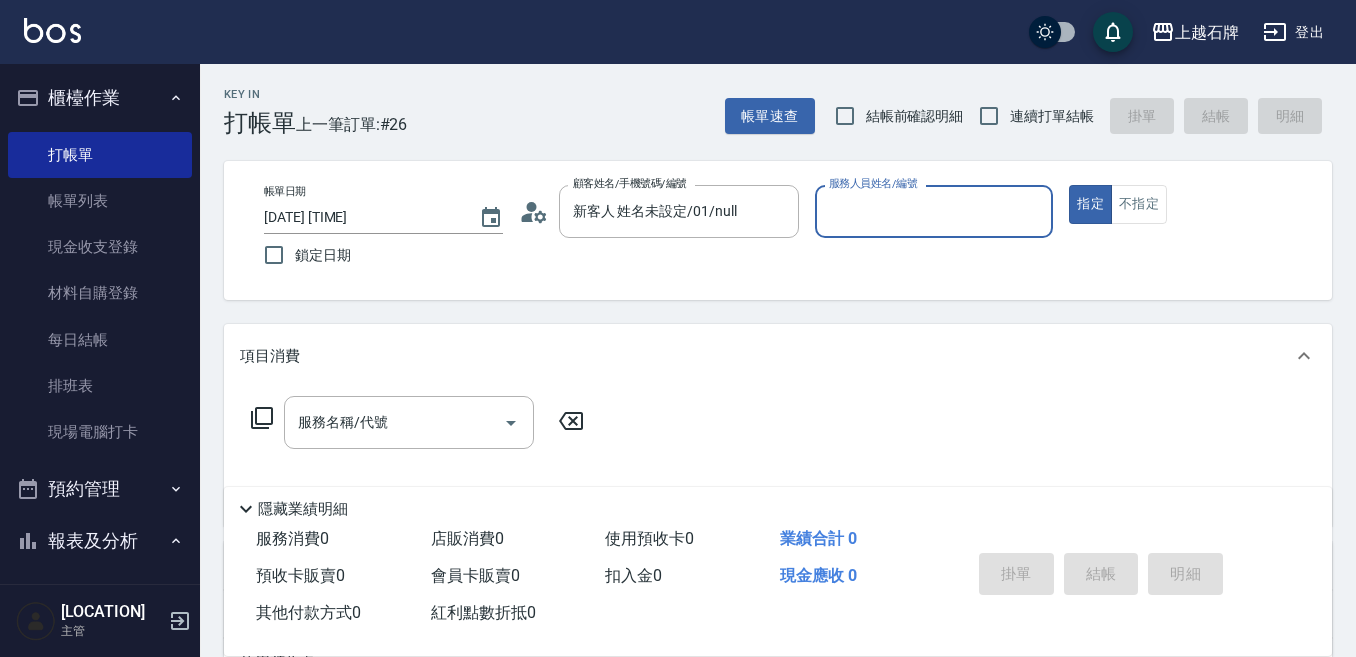 click on "服務人員姓名/編號" at bounding box center [934, 211] 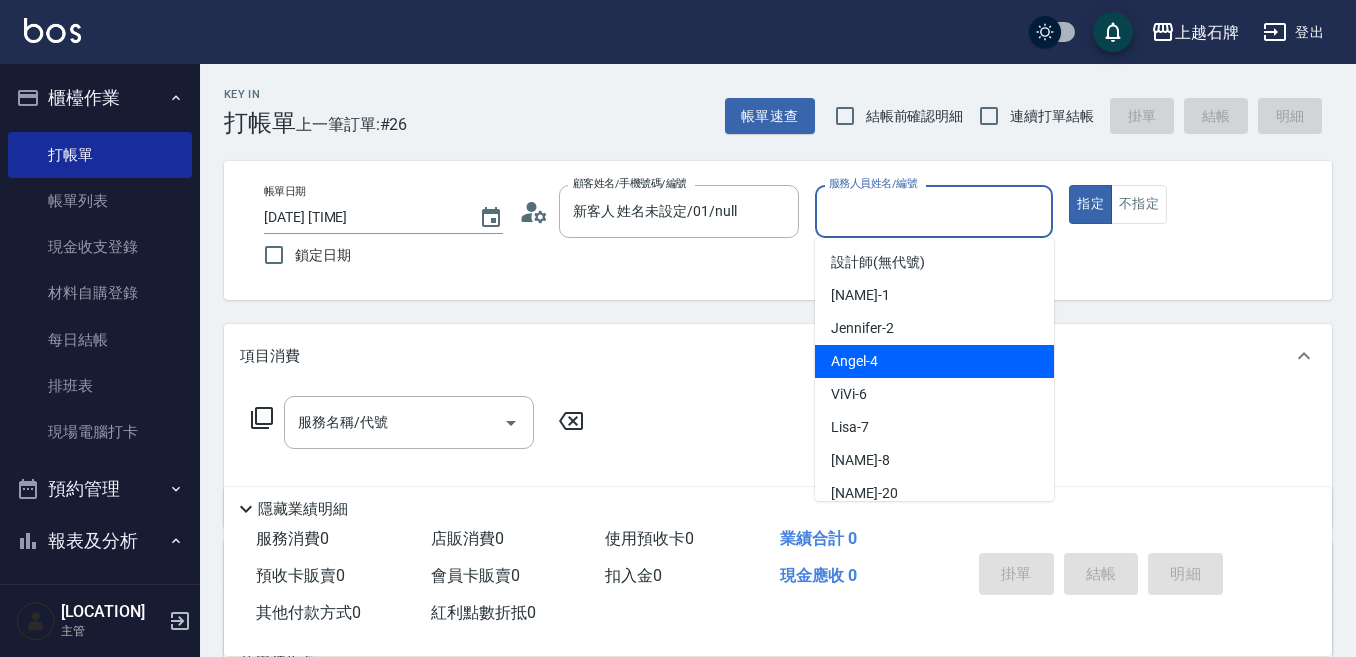 click on "[NAME] -[NUMBER]" at bounding box center [854, 361] 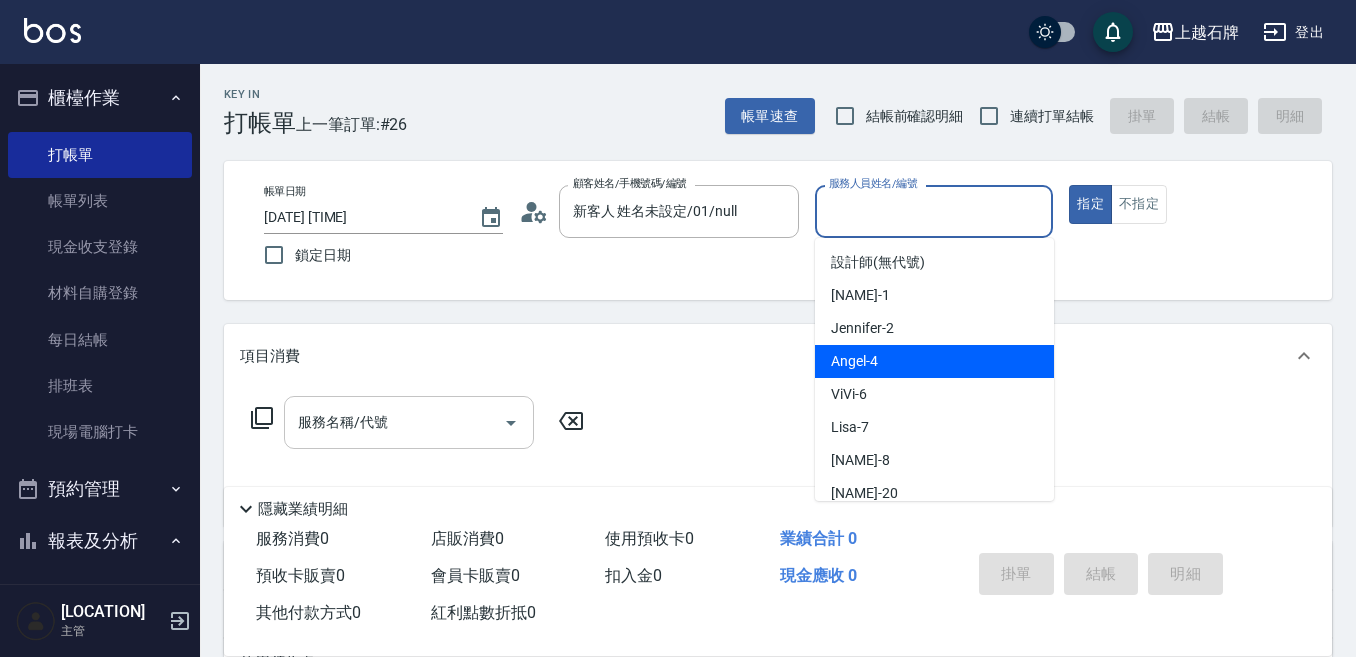 type on "[NAME]-[NUMBER]" 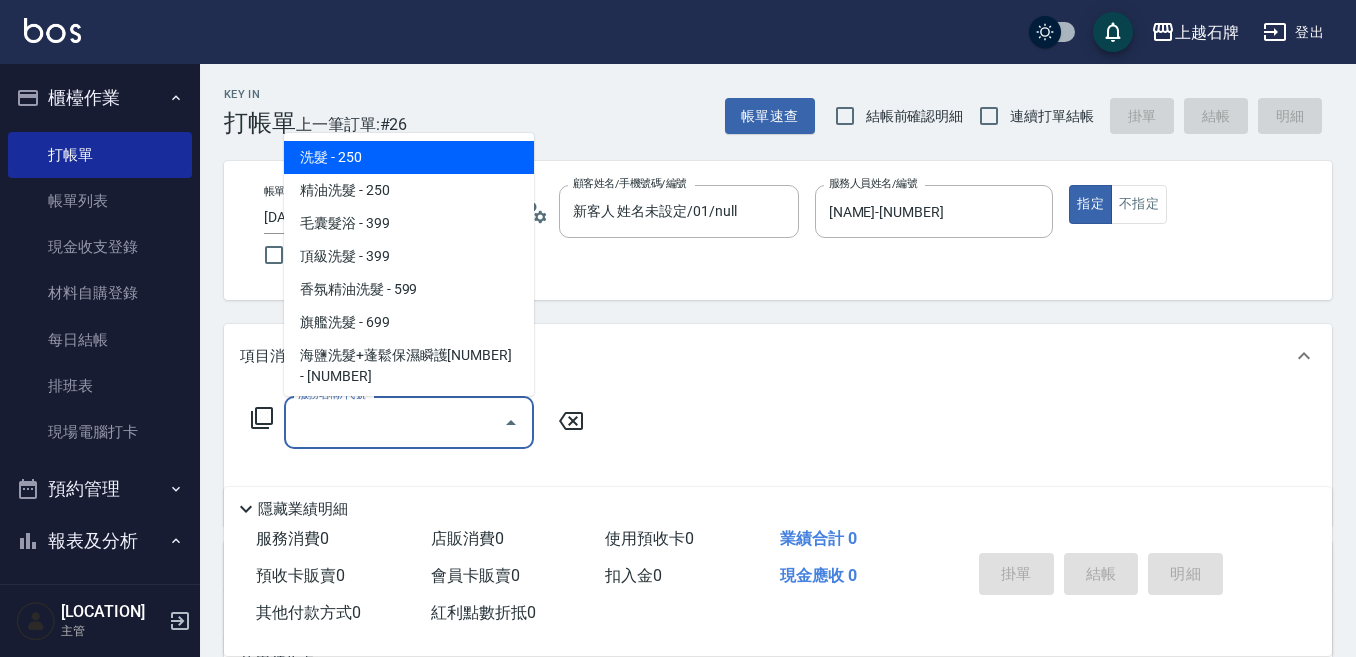 click on "服務名稱/代號" at bounding box center (394, 422) 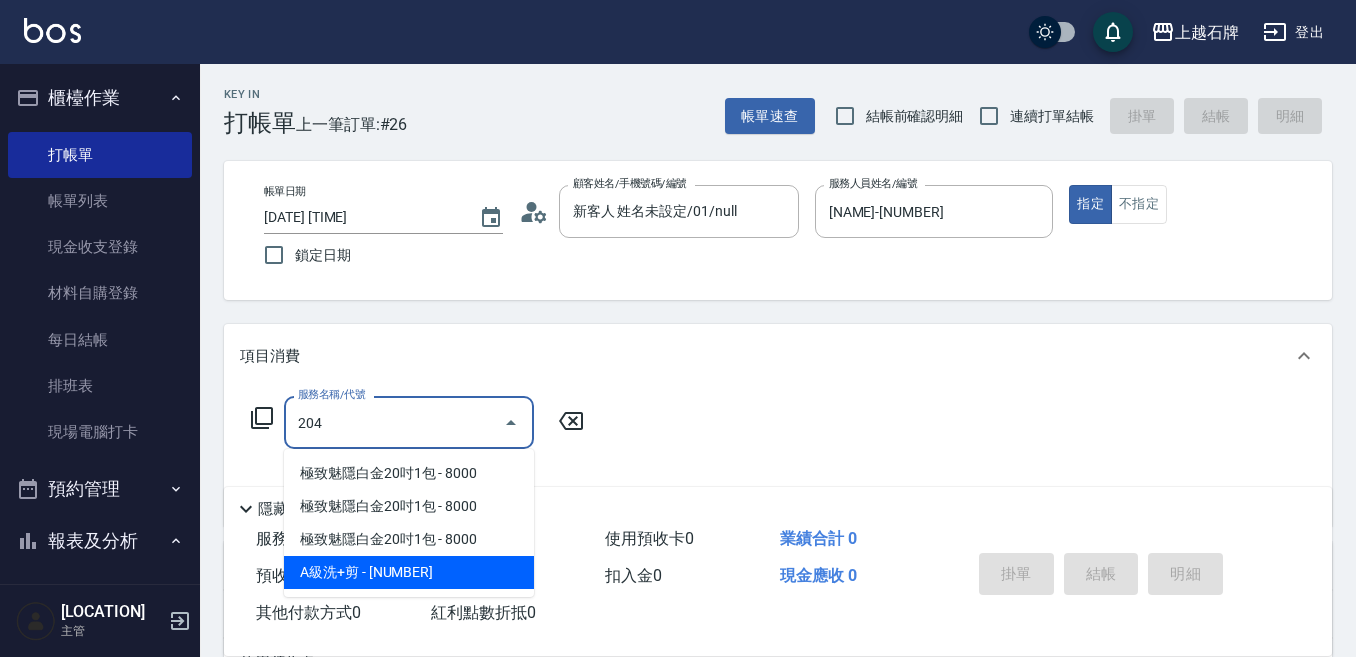 click on "A級洗+剪 - [NUMBER]" at bounding box center [409, 572] 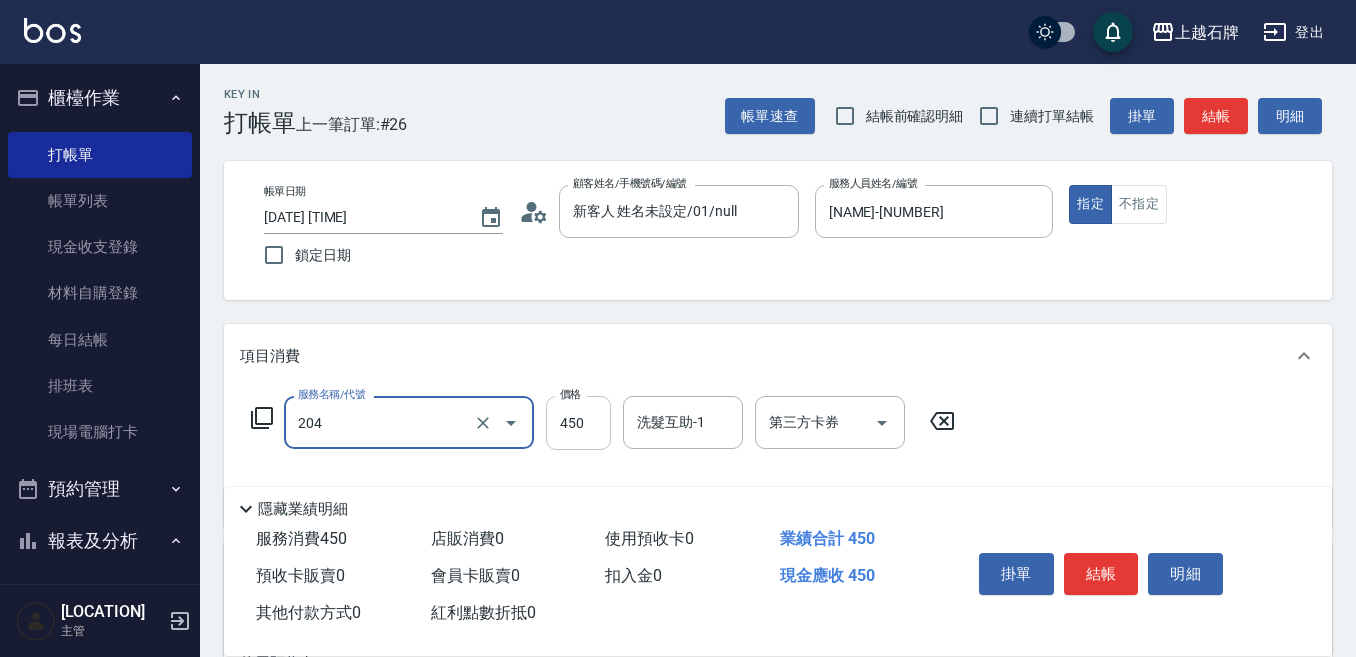 type on "A級洗+剪(204)" 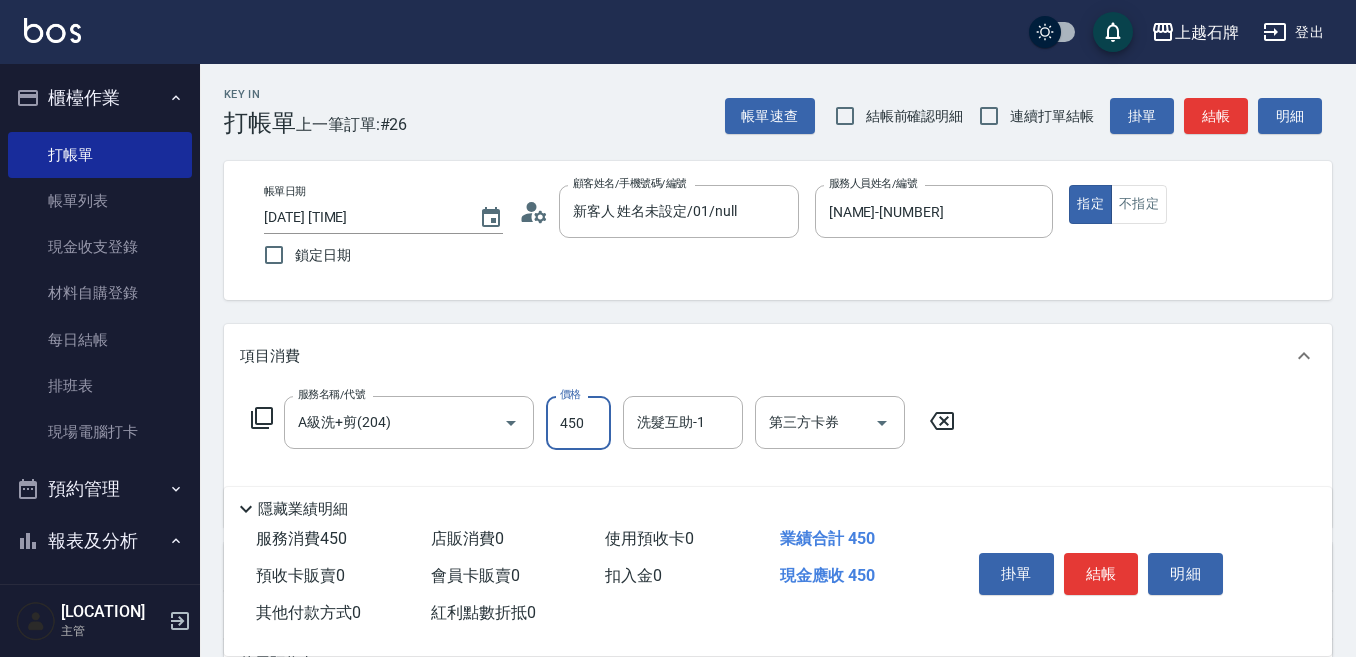 click on "450" at bounding box center (578, 423) 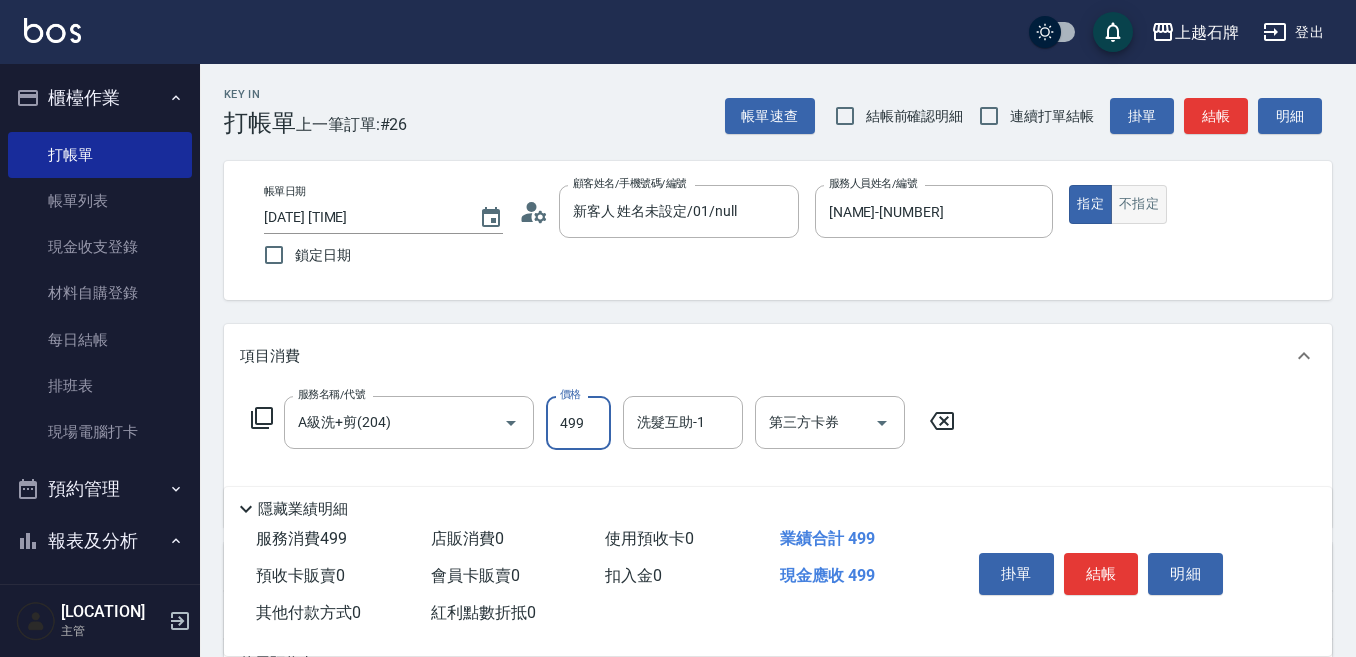 type on "499" 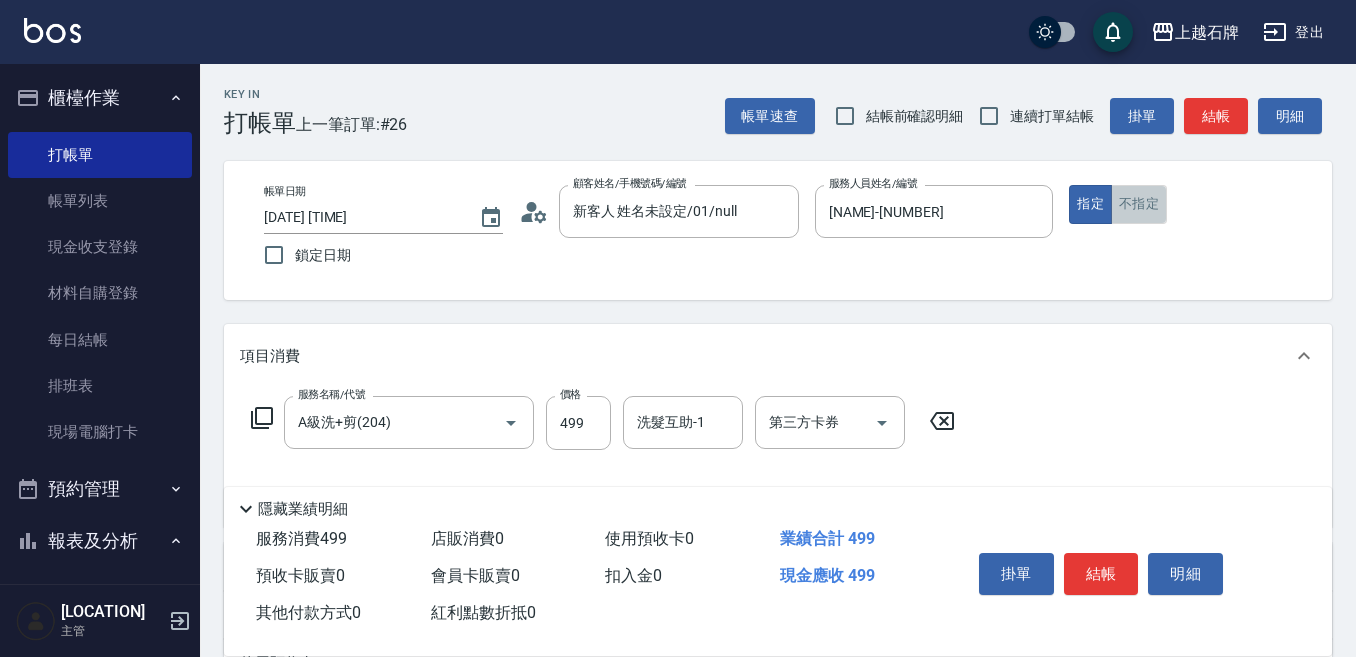 click on "不指定" at bounding box center [1139, 204] 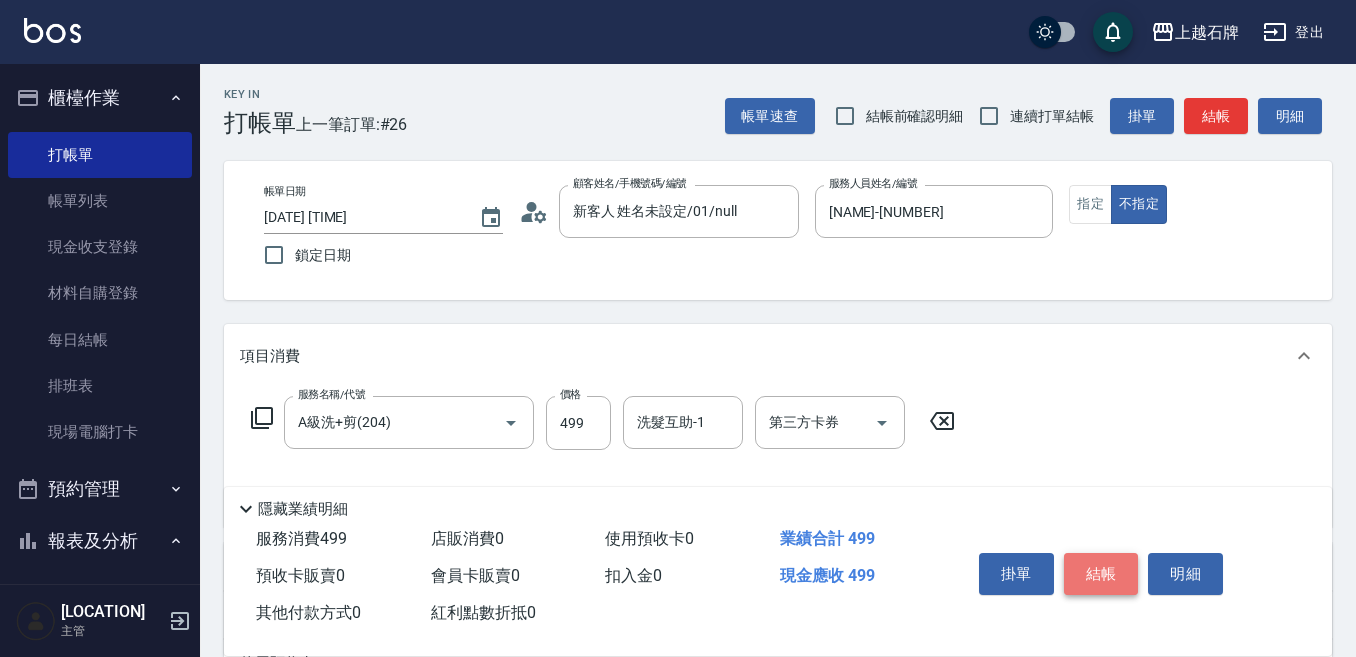 click on "結帳" at bounding box center [1101, 574] 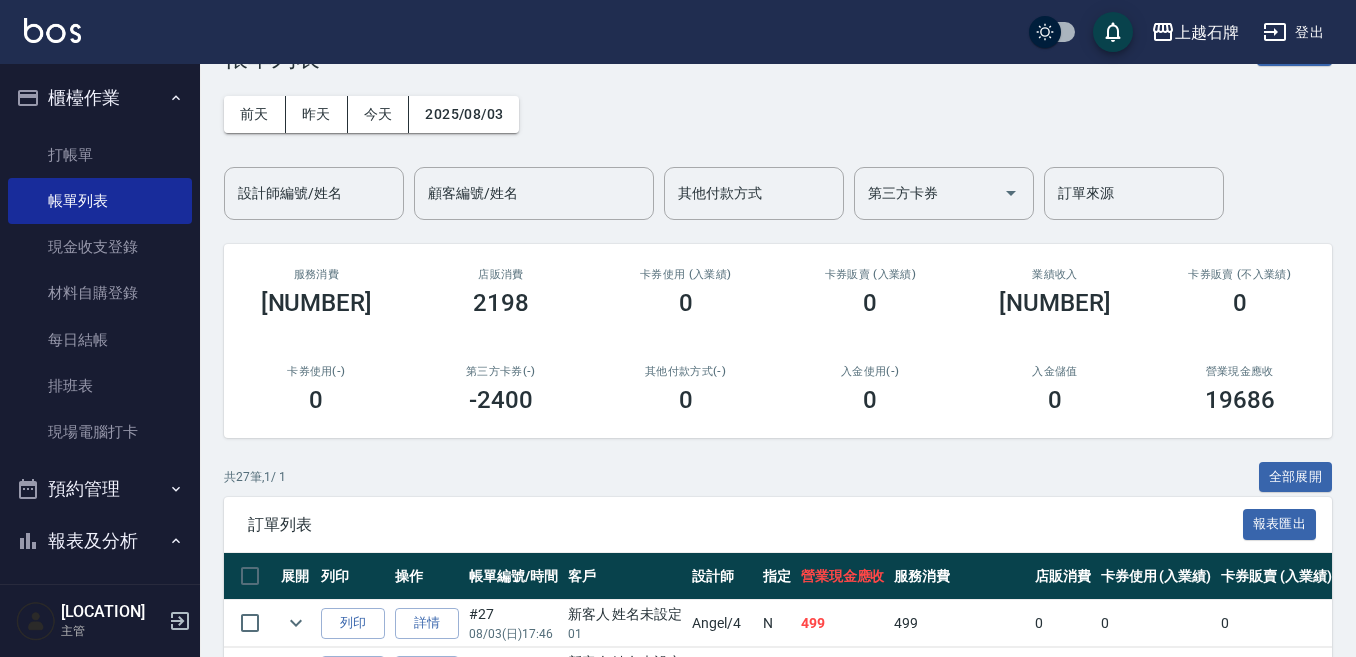 scroll, scrollTop: 100, scrollLeft: 0, axis: vertical 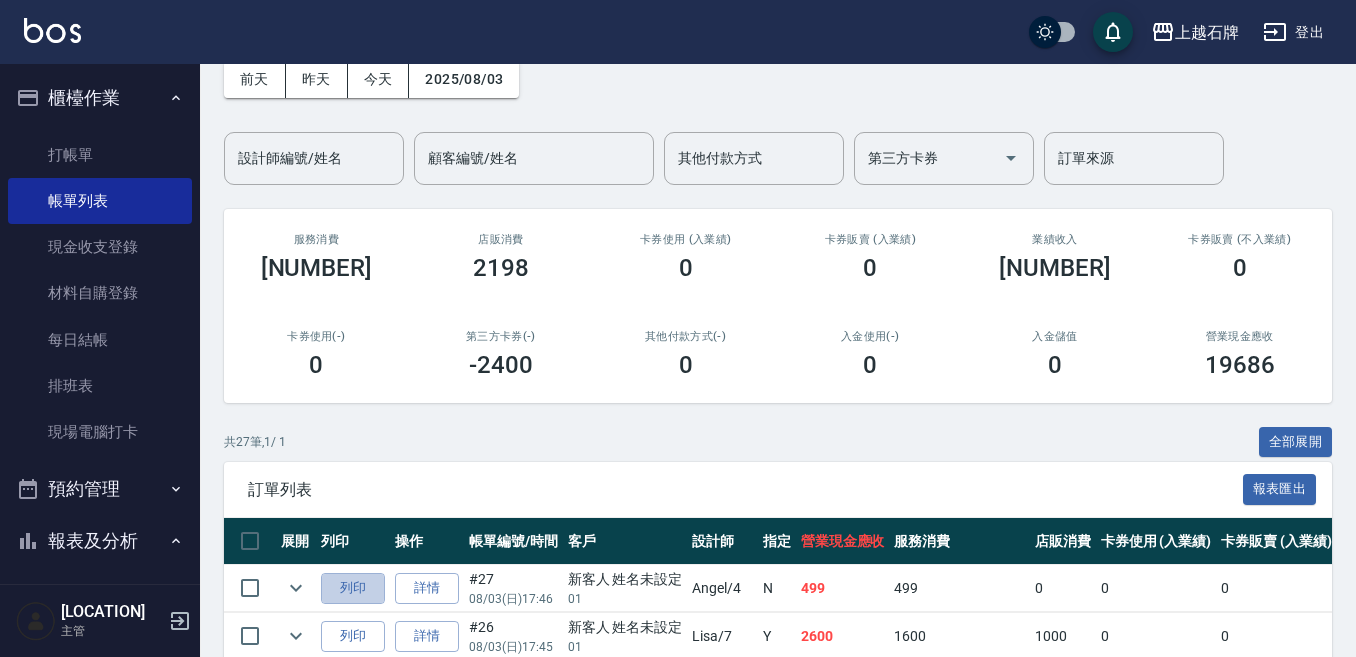 drag, startPoint x: 342, startPoint y: 577, endPoint x: 351, endPoint y: 561, distance: 18.35756 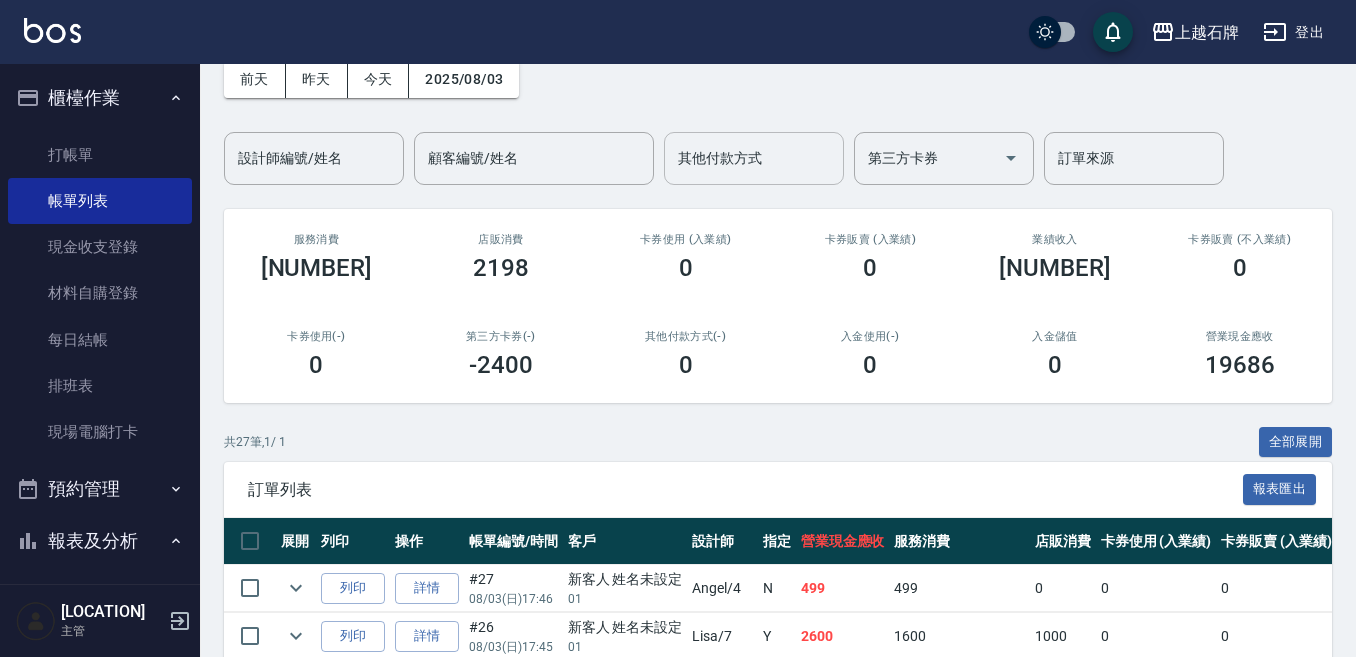 type 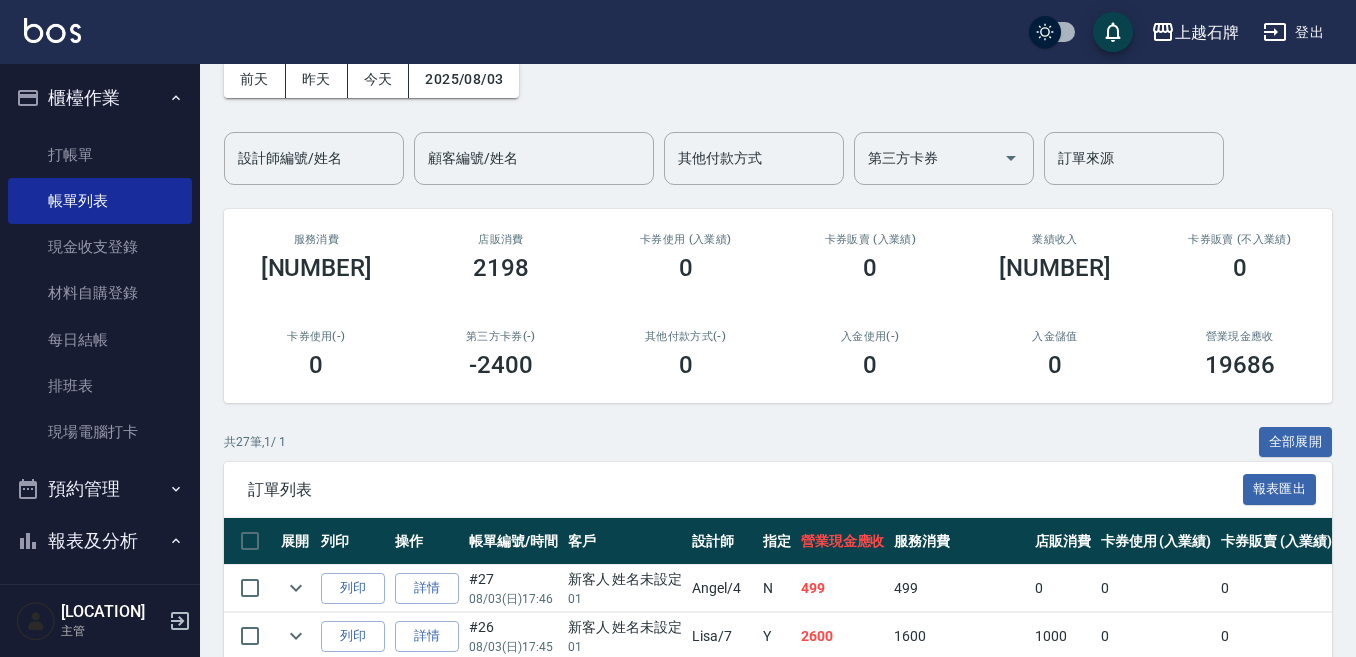drag, startPoint x: 139, startPoint y: 142, endPoint x: 232, endPoint y: 137, distance: 93.13431 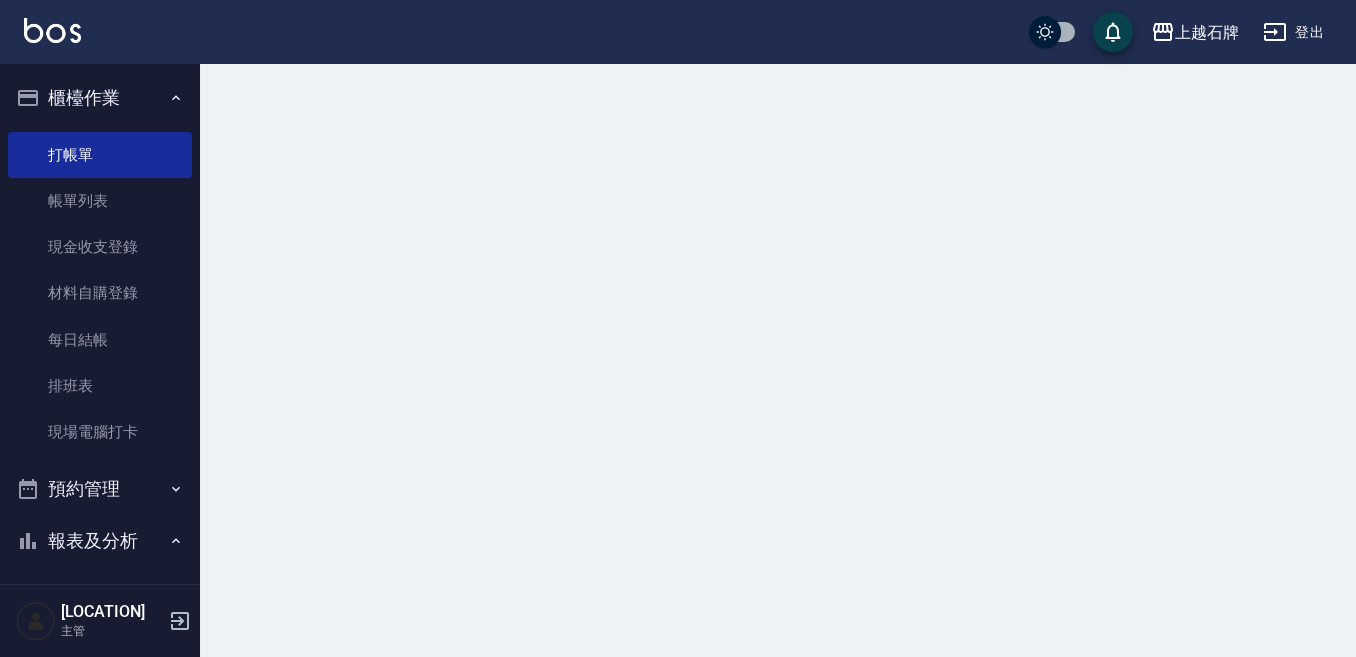 scroll, scrollTop: 0, scrollLeft: 0, axis: both 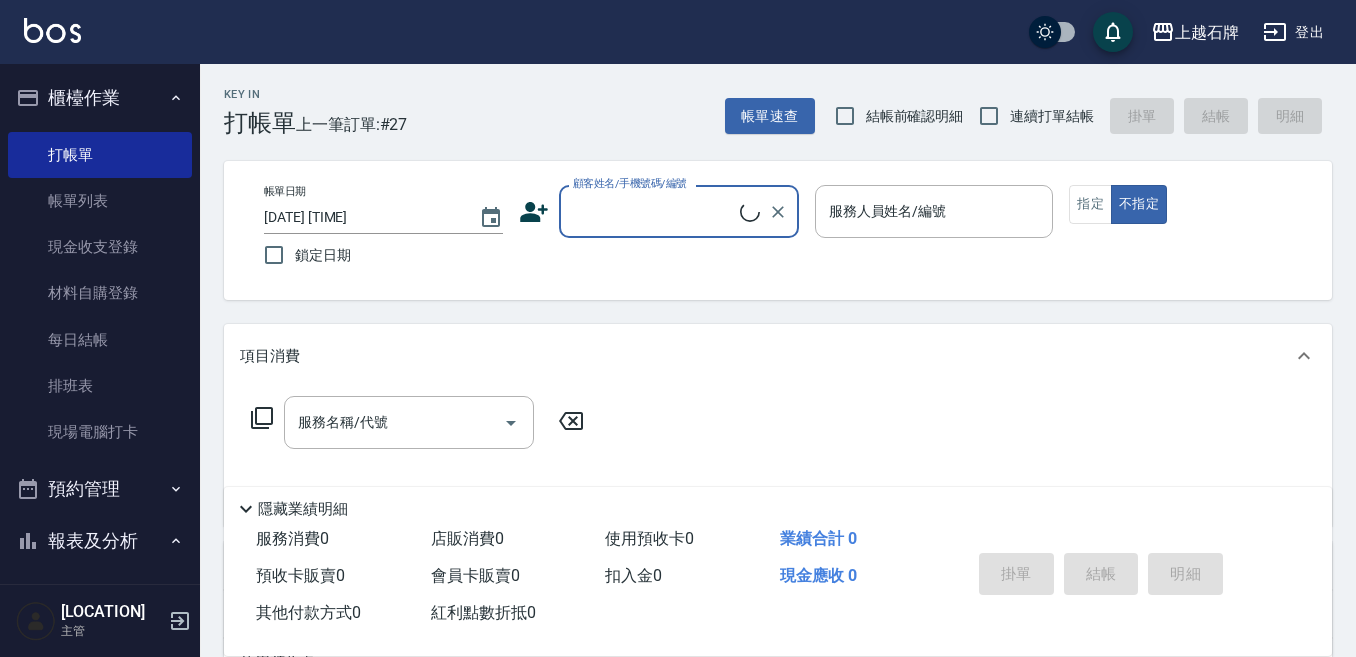 click on "顧客姓名/手機號碼/編號" at bounding box center (654, 211) 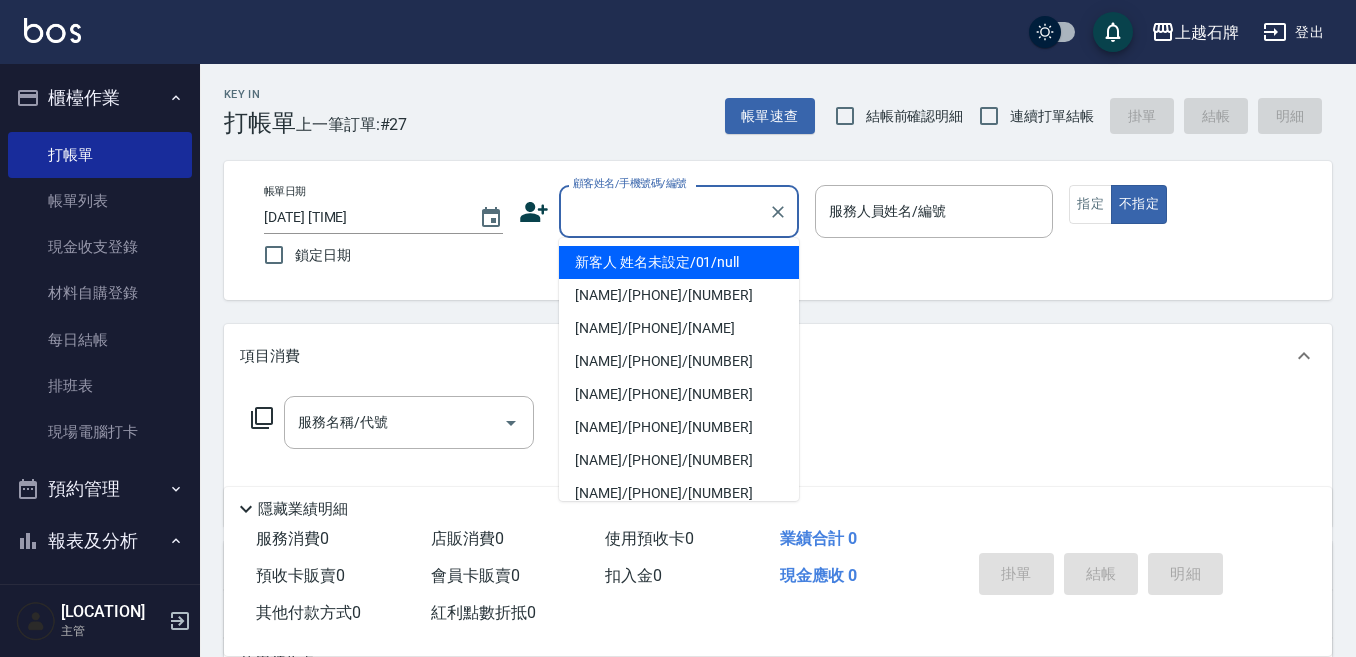 drag, startPoint x: 751, startPoint y: 253, endPoint x: 841, endPoint y: 259, distance: 90.199776 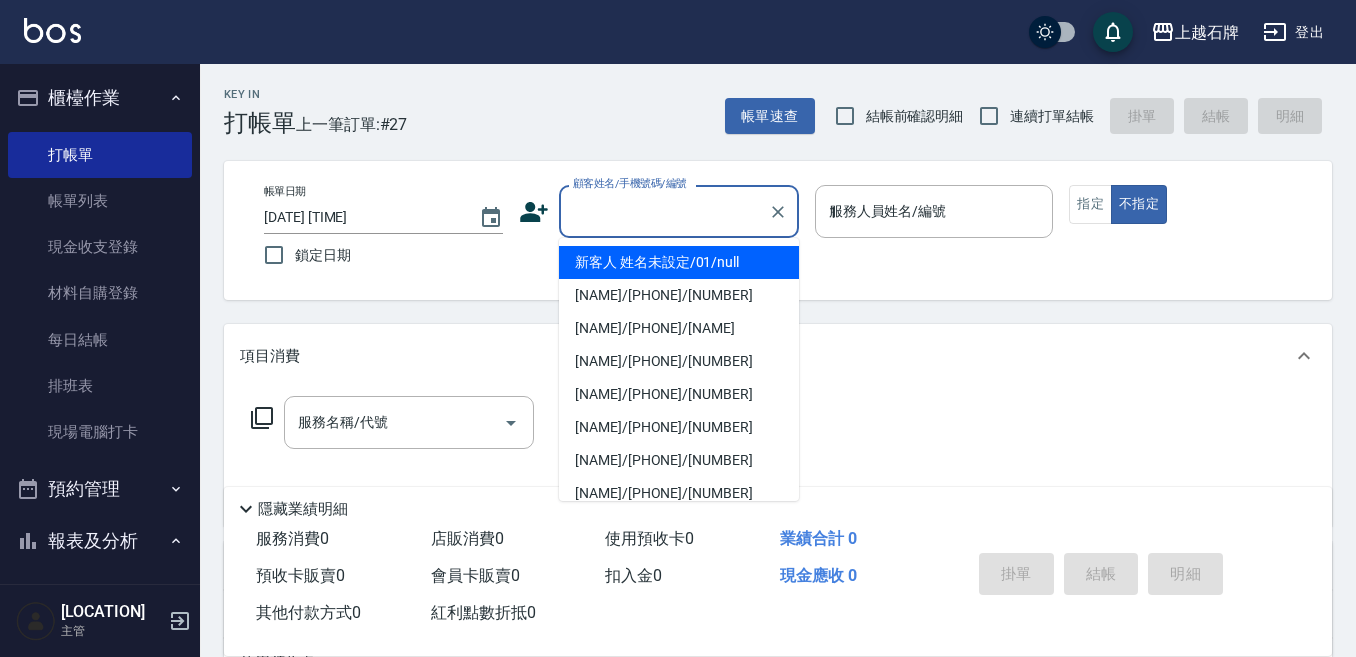 type on "新客人 姓名未設定/01/null" 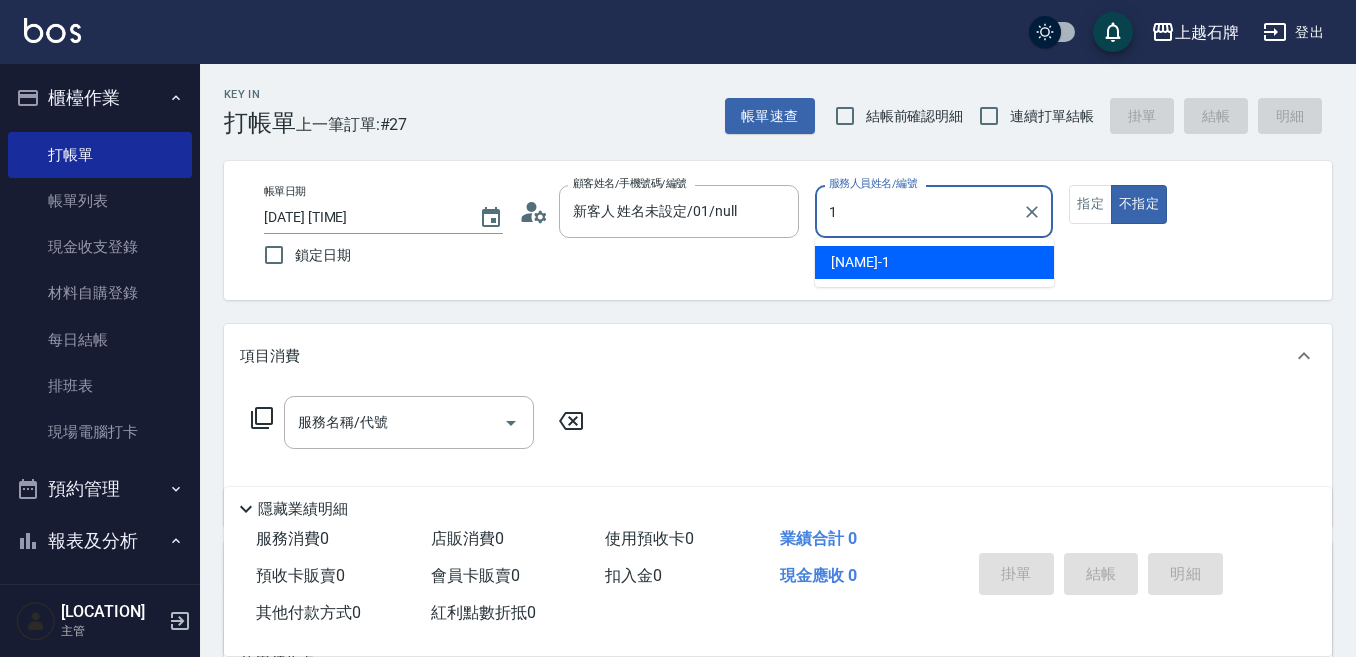 drag, startPoint x: 841, startPoint y: 259, endPoint x: 871, endPoint y: 262, distance: 30.149628 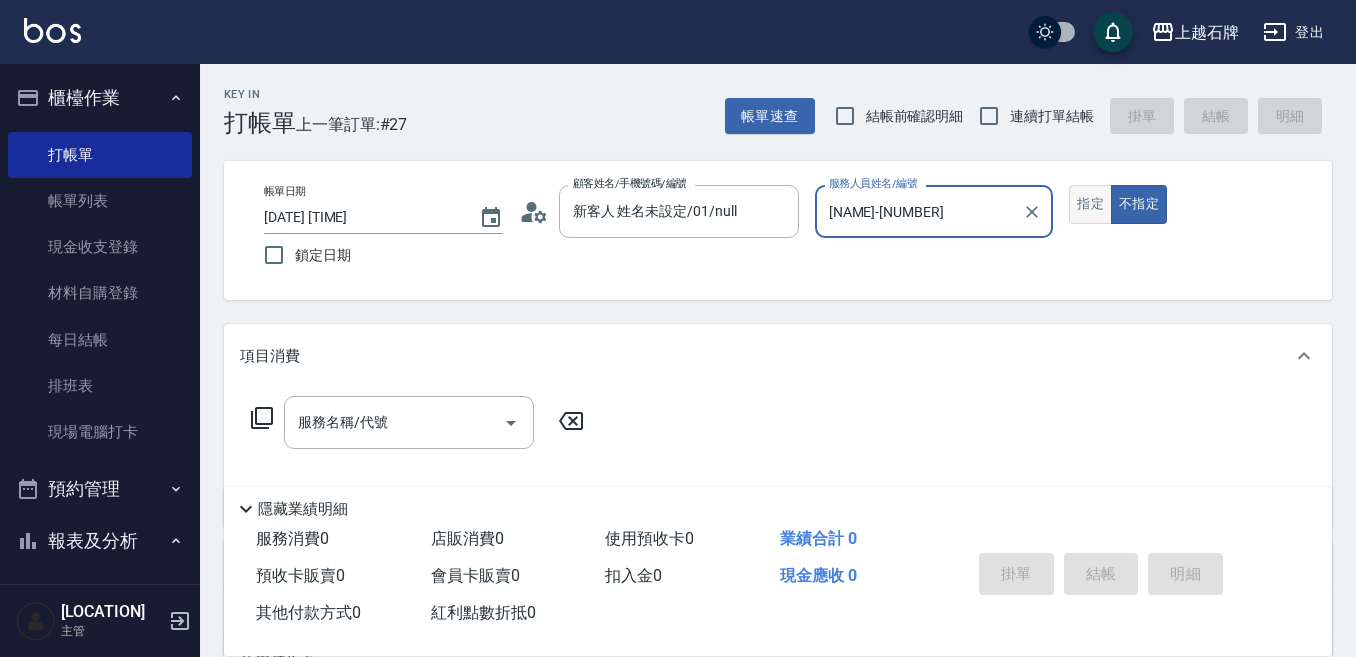 type on "[NAME]-[NUMBER]" 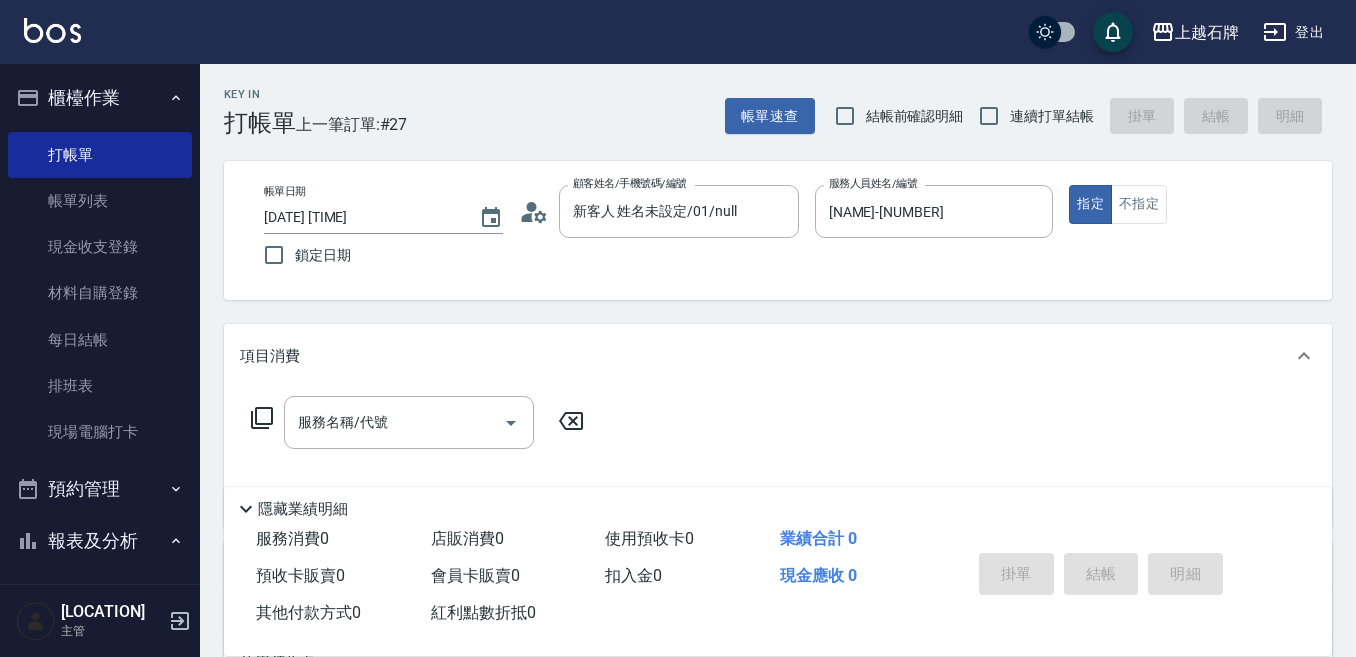 click on "服務名稱/代號 服務名稱/代號" at bounding box center (409, 422) 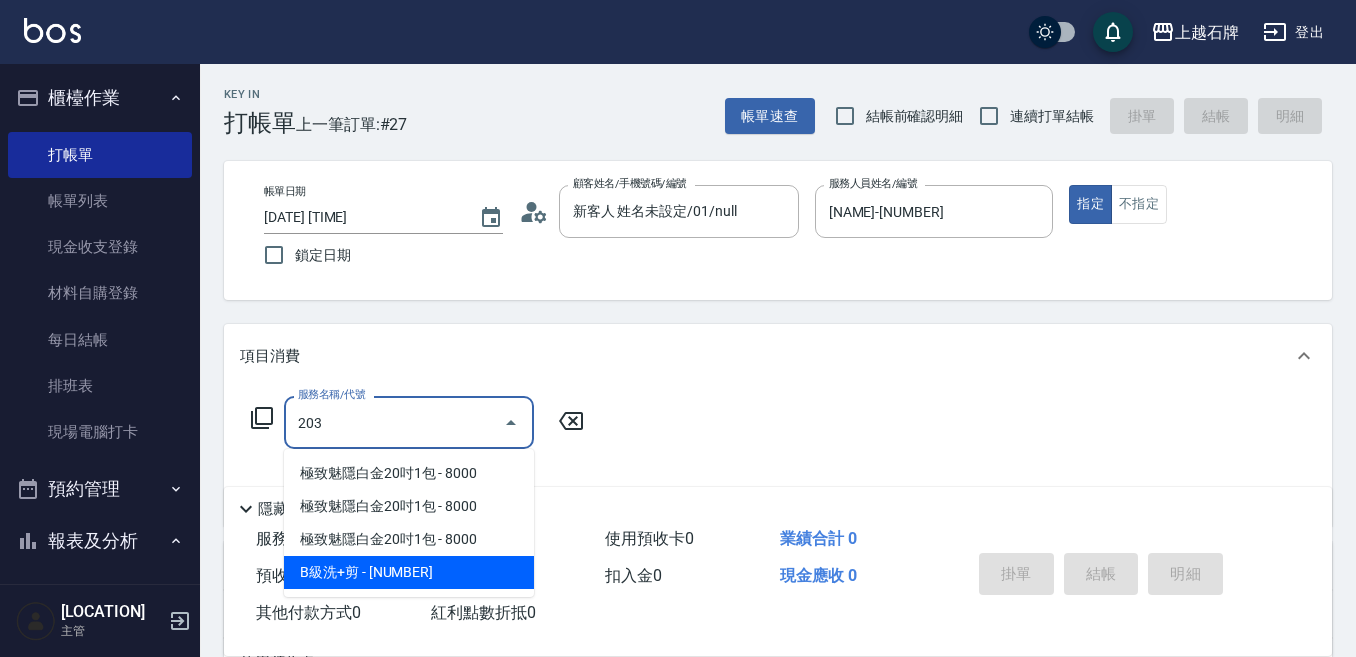 click on "B級洗+剪 - [NUMBER]" at bounding box center [409, 572] 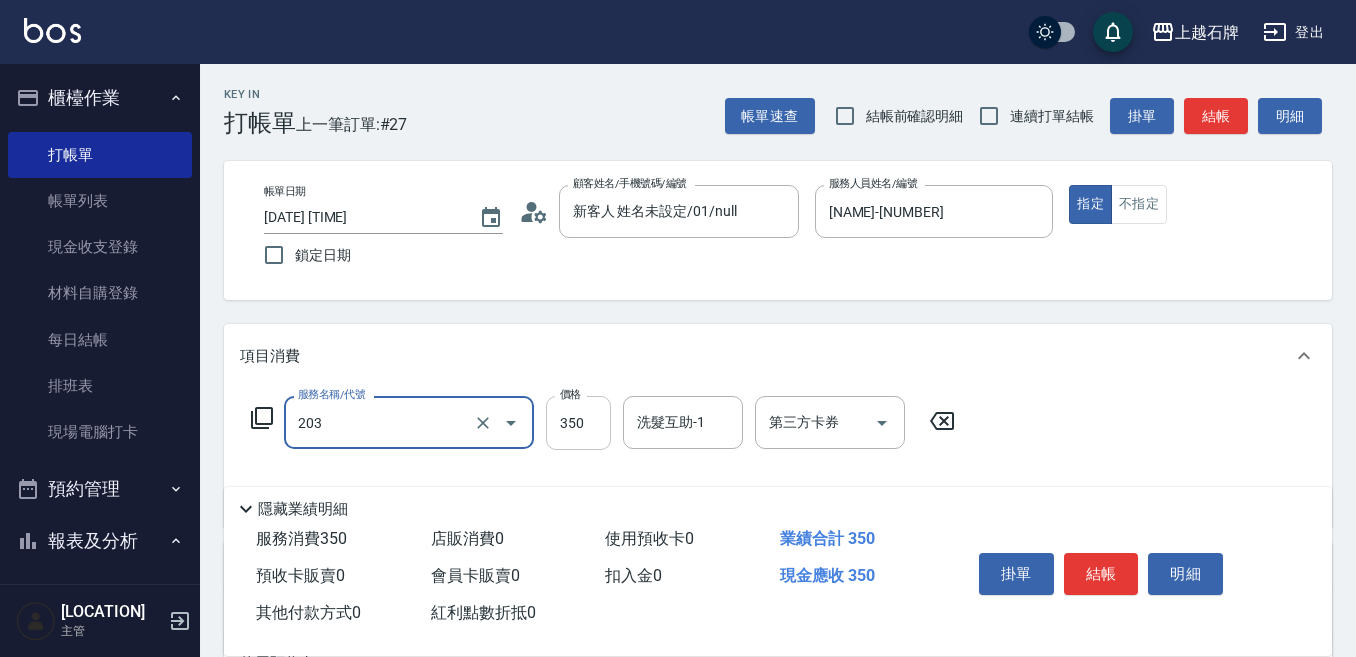 type on "B級洗+剪(203)" 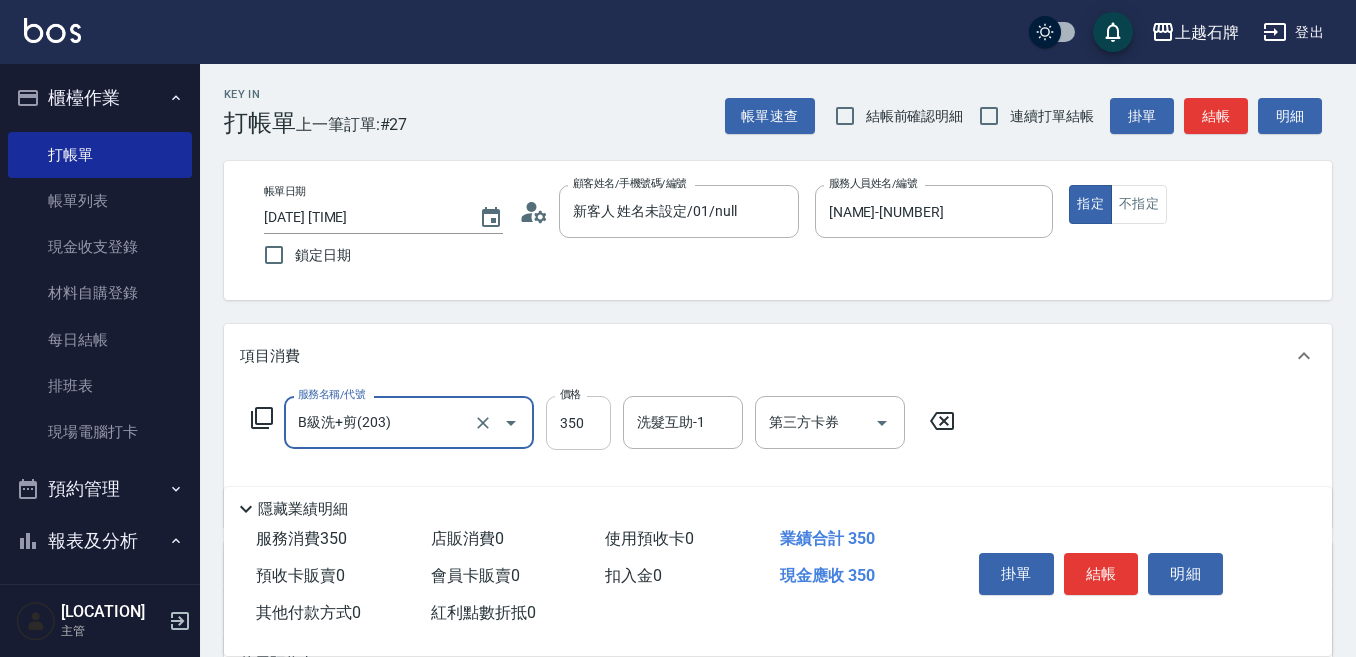 click on "350" at bounding box center (578, 423) 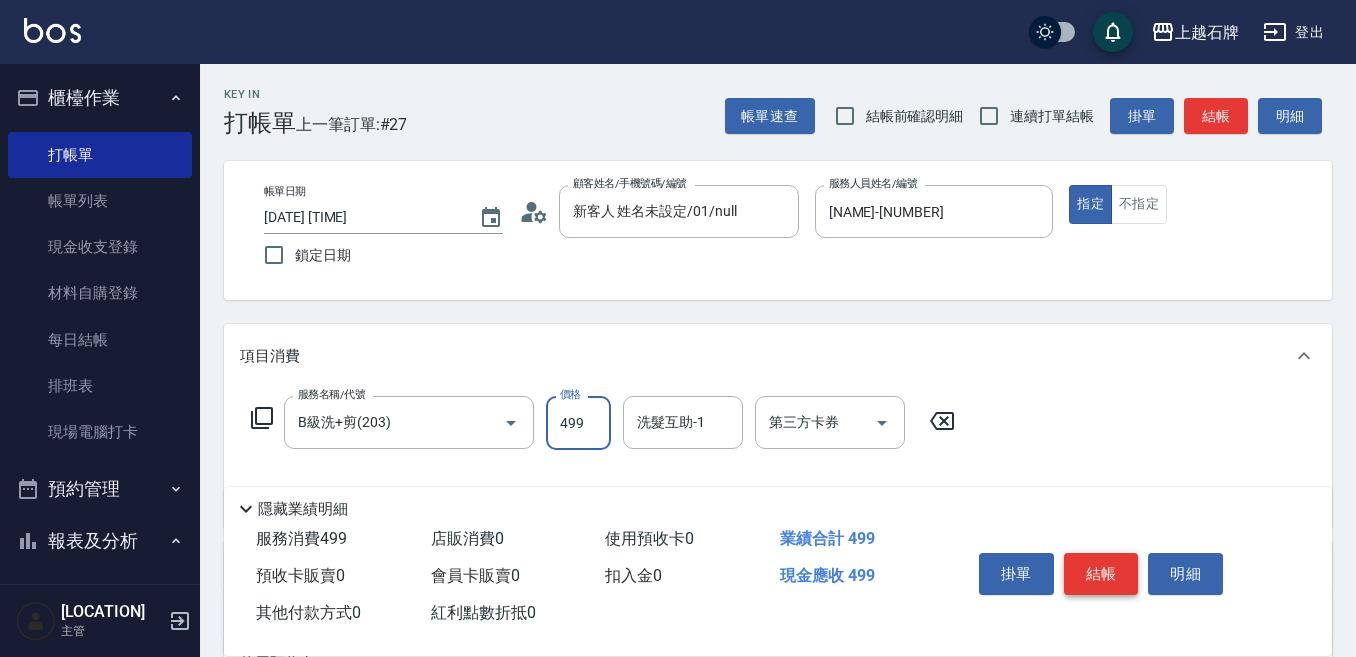 type on "499" 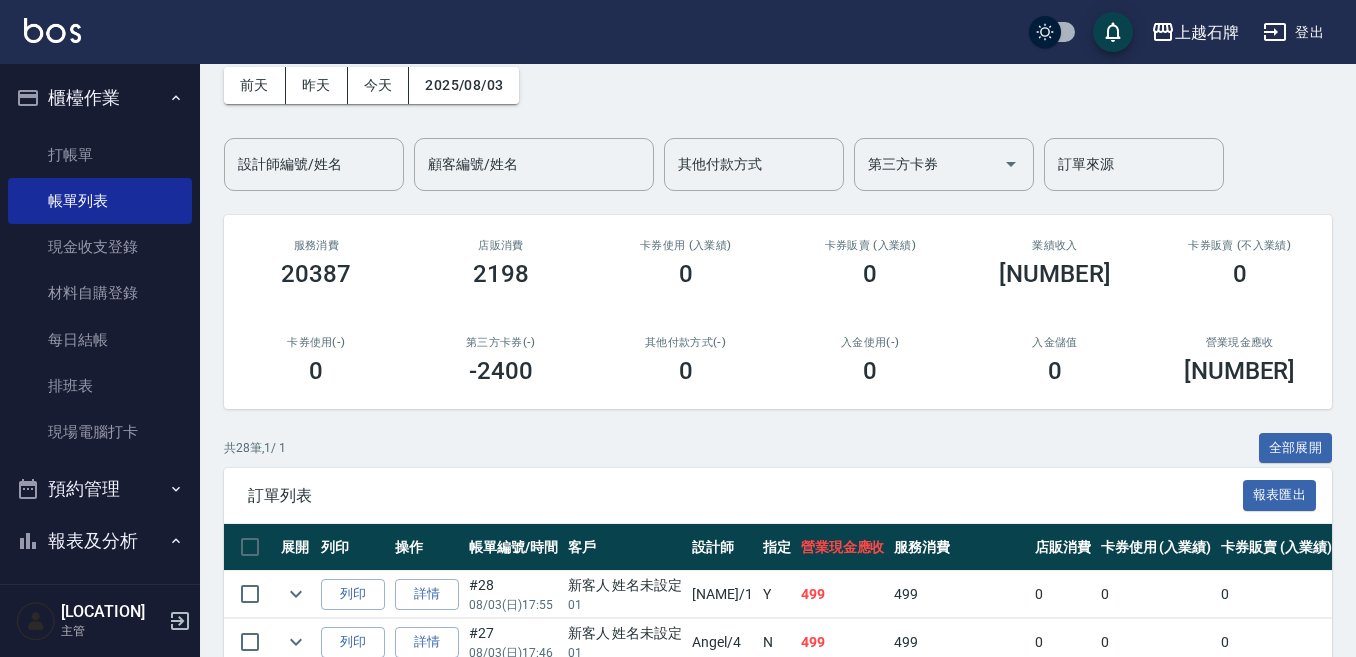 scroll, scrollTop: 200, scrollLeft: 0, axis: vertical 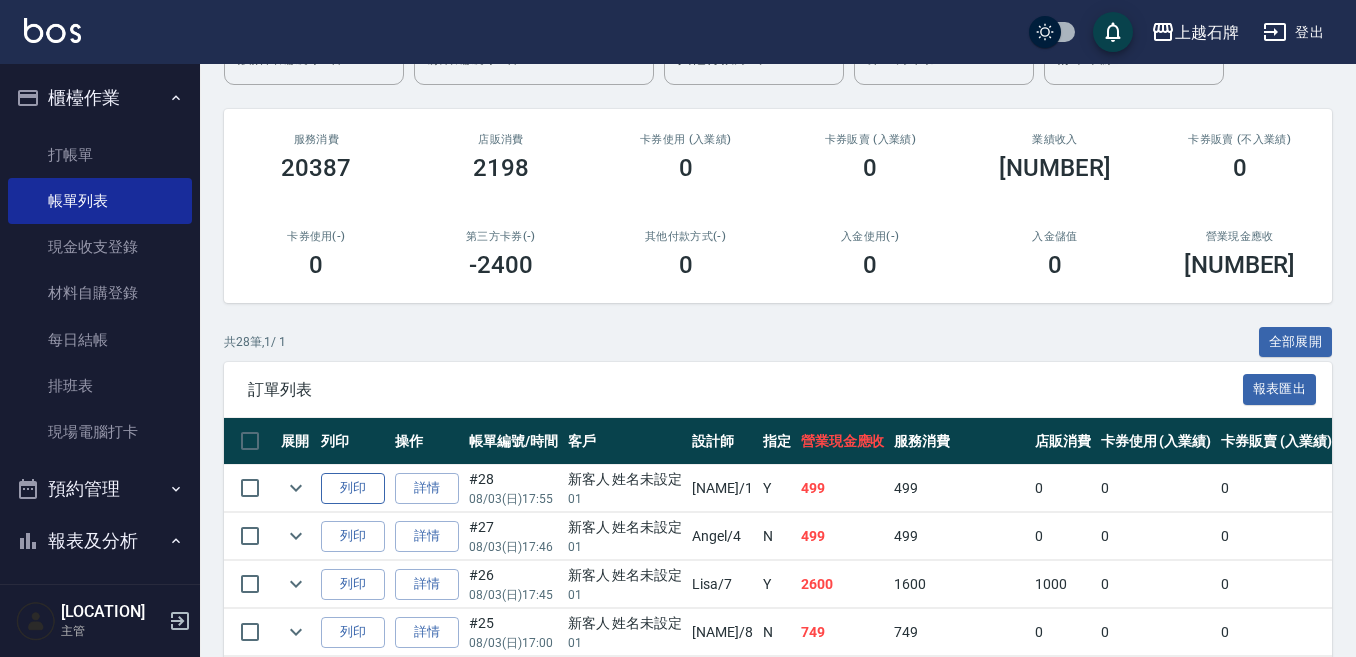 click on "列印" at bounding box center [353, 488] 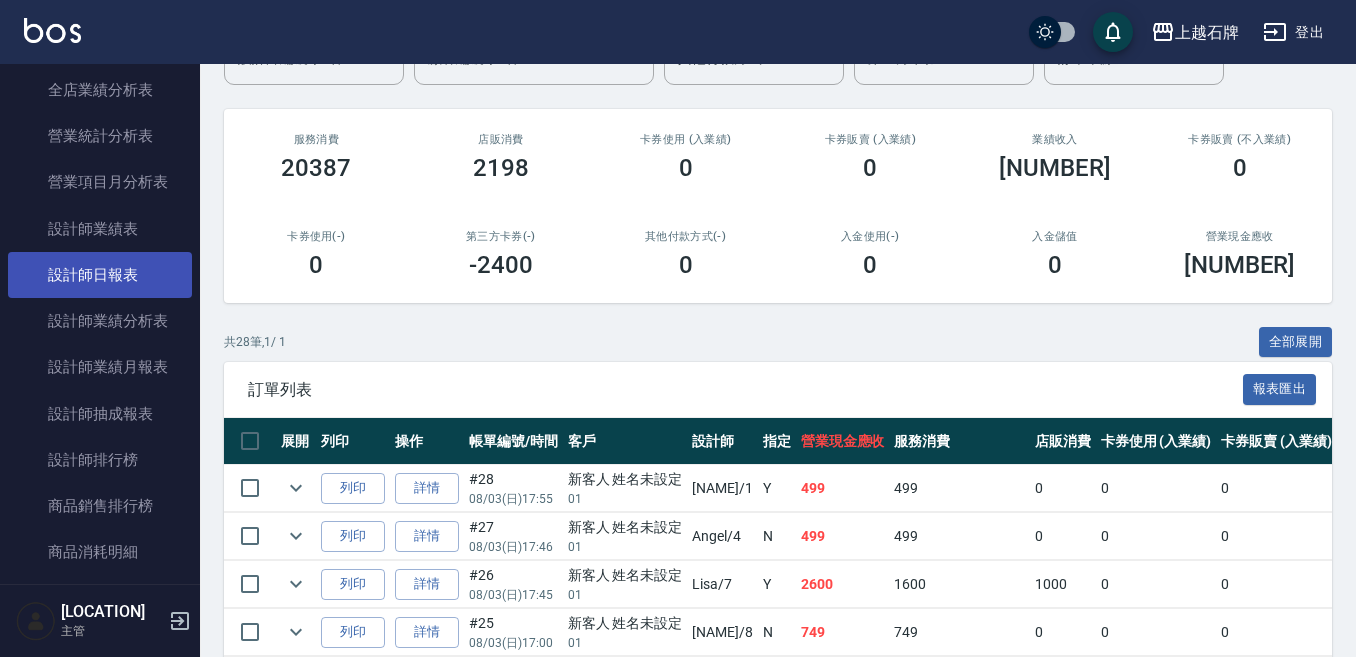 scroll, scrollTop: 1000, scrollLeft: 0, axis: vertical 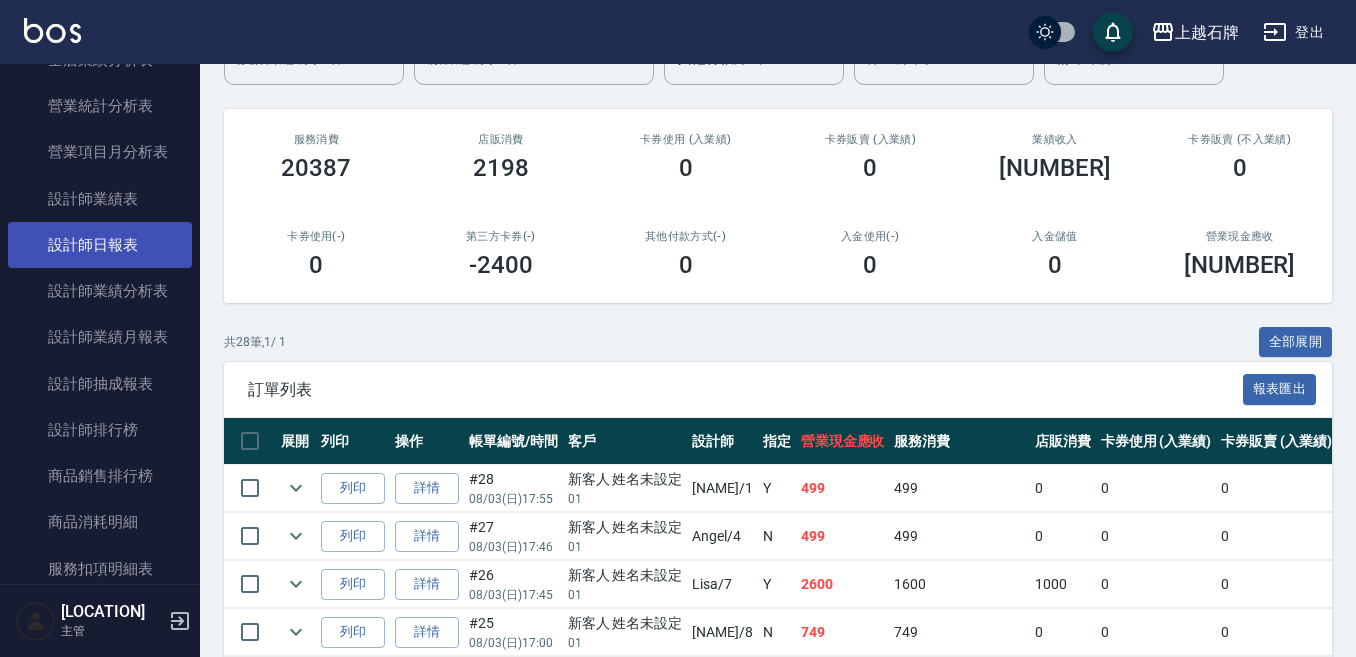 drag, startPoint x: 142, startPoint y: 248, endPoint x: 151, endPoint y: 243, distance: 10.29563 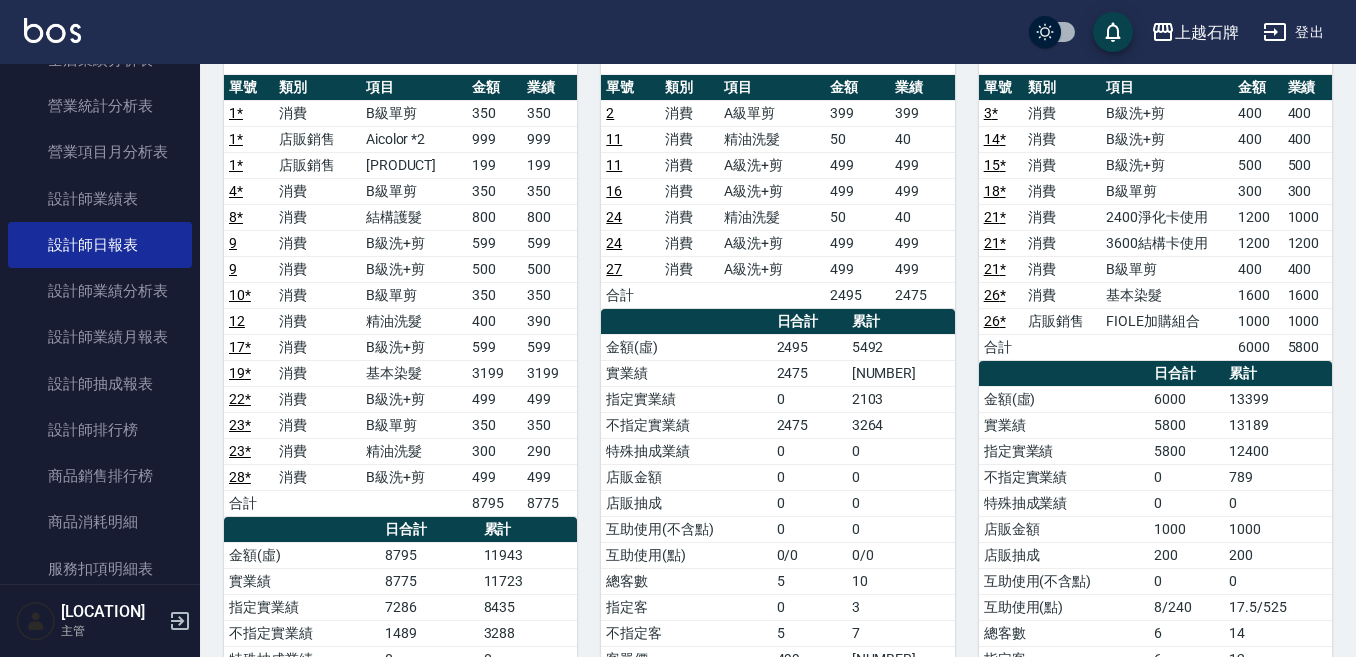 scroll, scrollTop: 100, scrollLeft: 0, axis: vertical 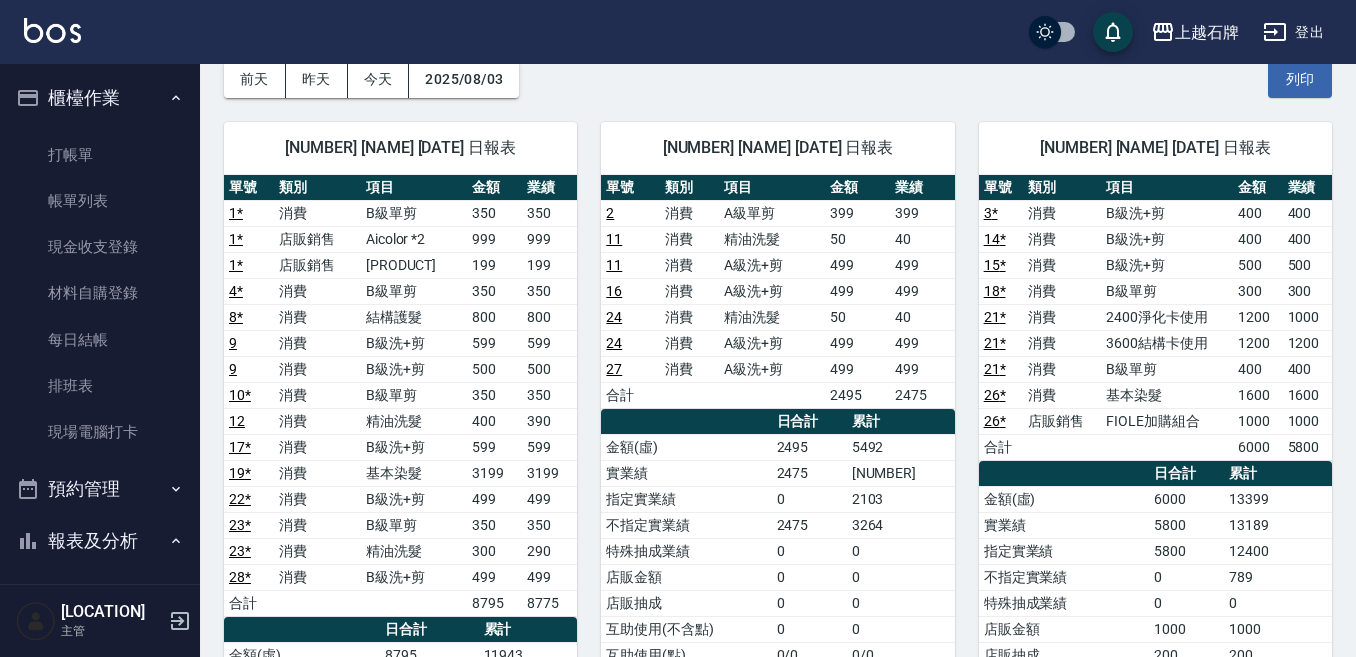drag, startPoint x: 62, startPoint y: 143, endPoint x: 226, endPoint y: 193, distance: 171.45262 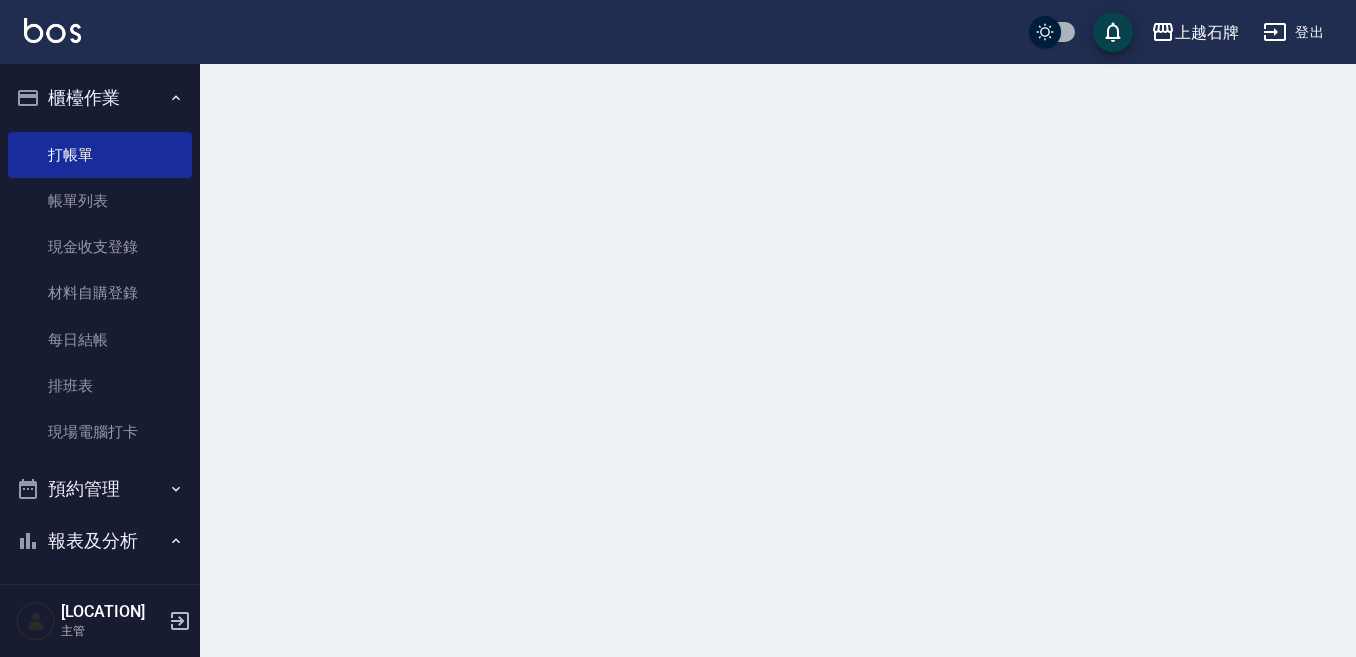 scroll, scrollTop: 0, scrollLeft: 0, axis: both 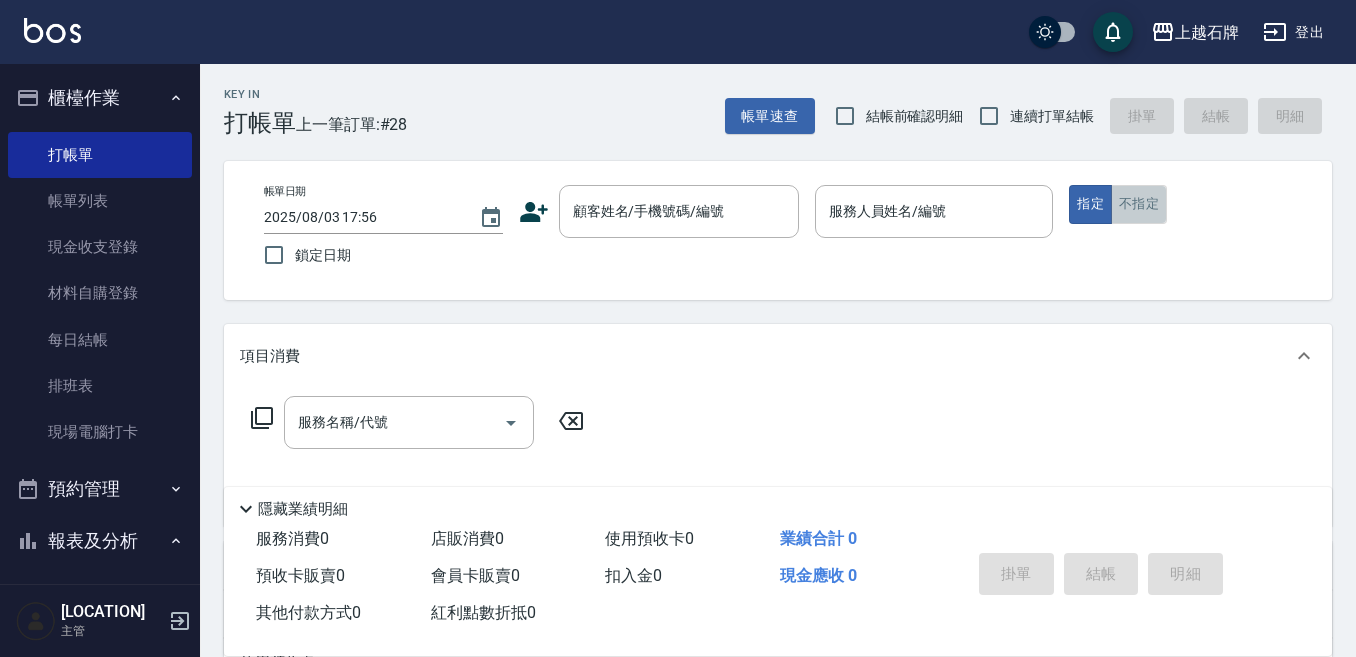 click on "不指定" at bounding box center (1139, 204) 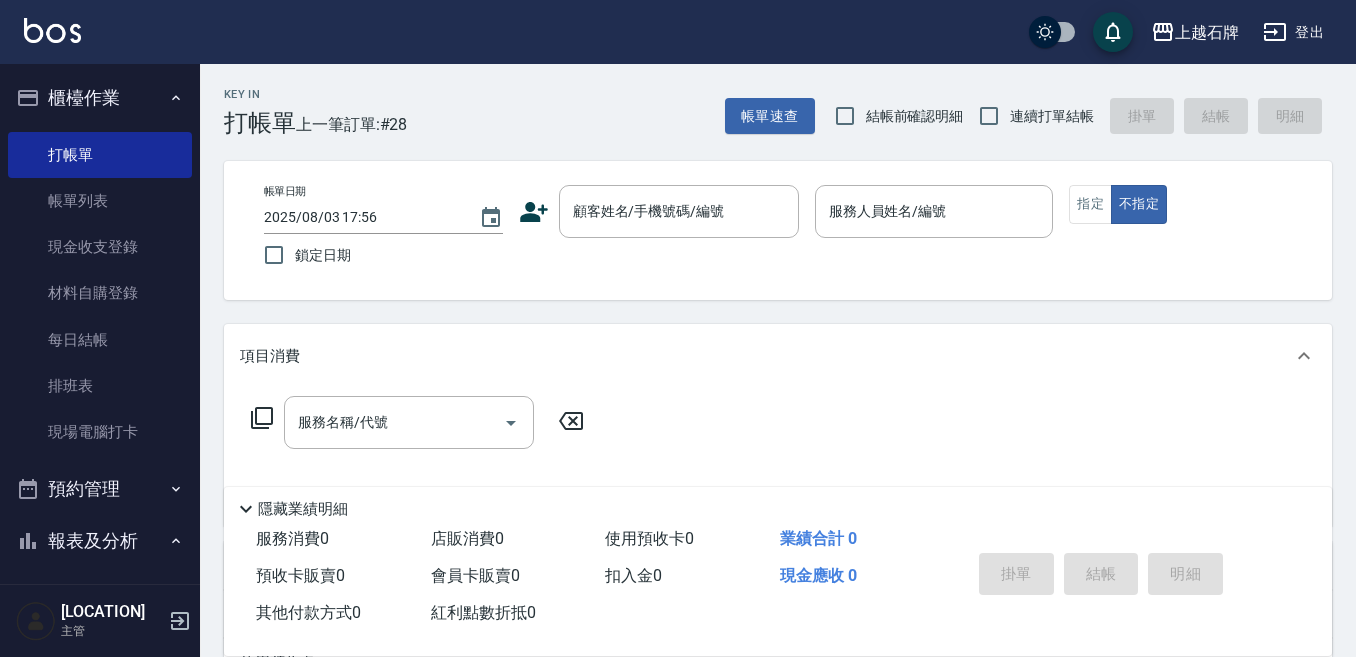 click on "Key In 打帳單 上一筆訂單:#[NUMBER] 帳單速查 結帳前確認明細 連續打單結帳 掛單 結帳 明細" at bounding box center [766, 100] 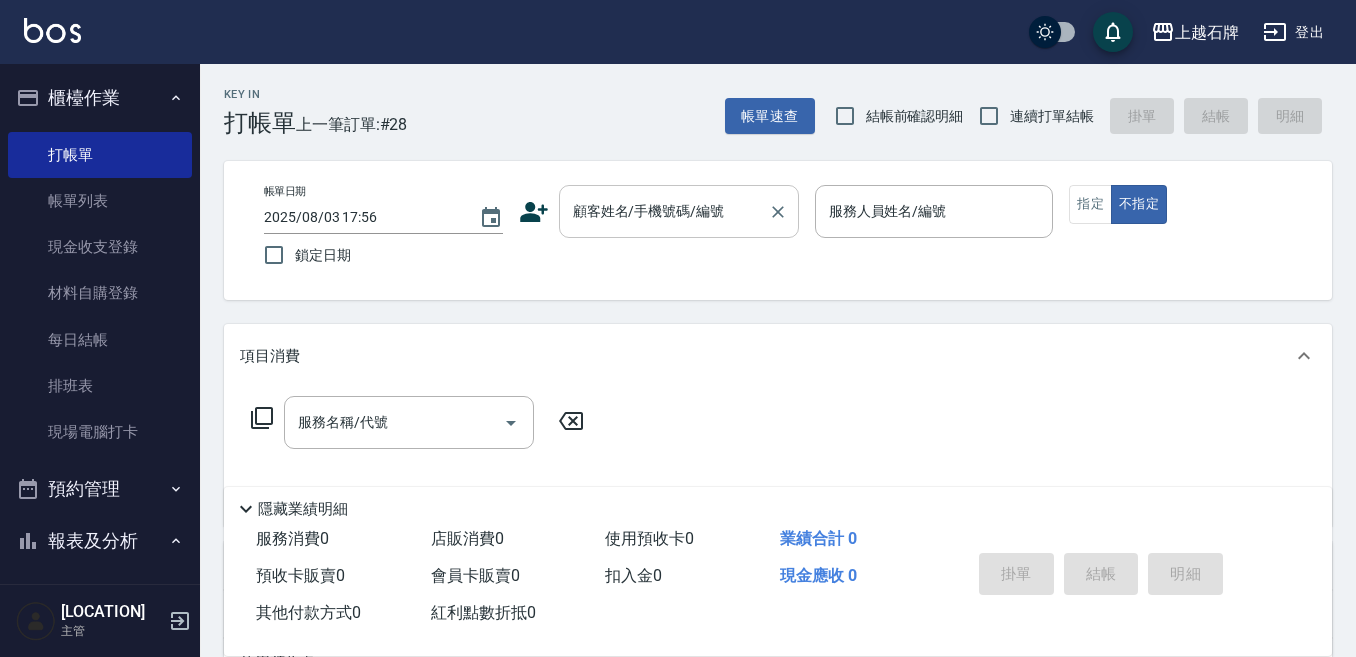 click on "顧客姓名/手機號碼/編號 顧客姓名/手機號碼/編號" at bounding box center (679, 211) 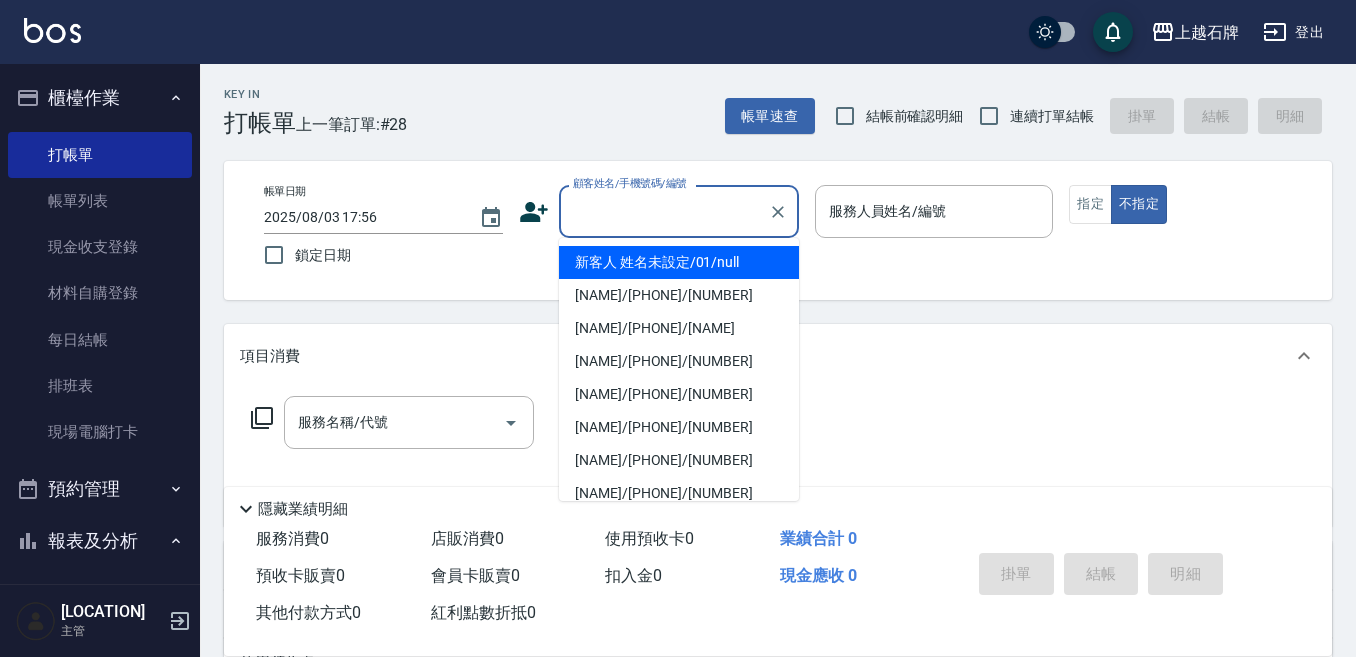 drag, startPoint x: 662, startPoint y: 247, endPoint x: 945, endPoint y: 258, distance: 283.2137 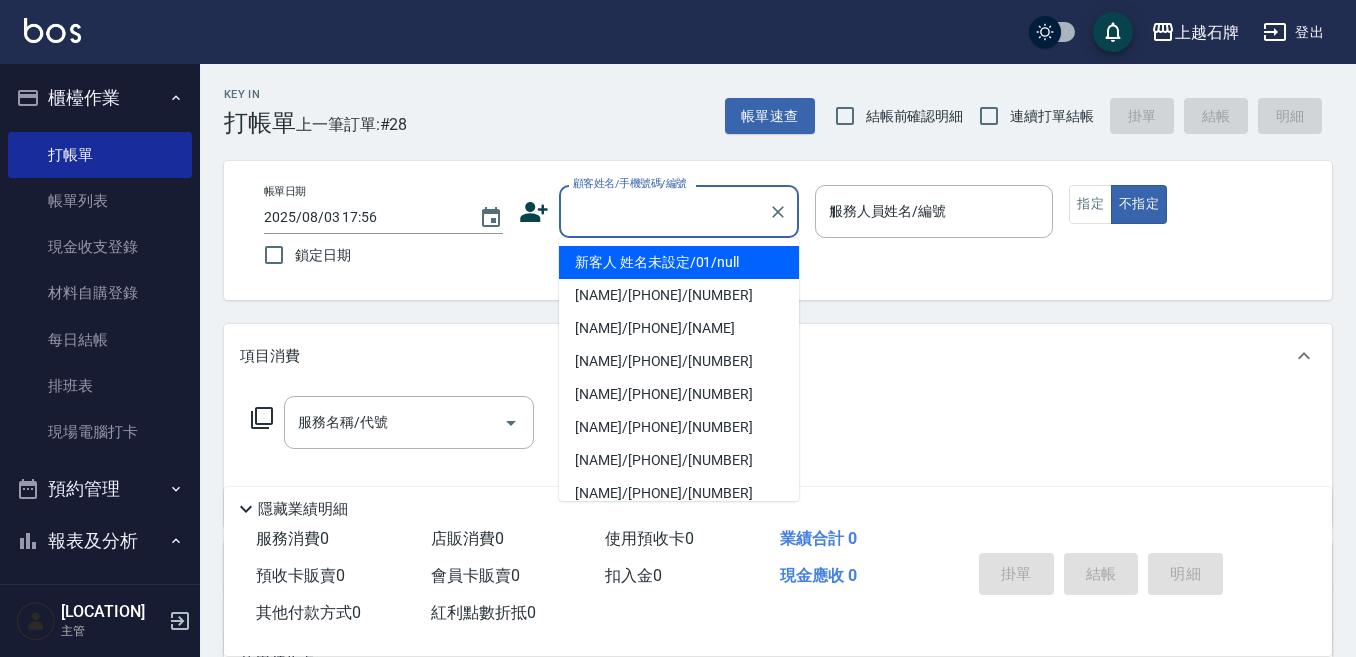 type on "新客人 姓名未設定/01/null" 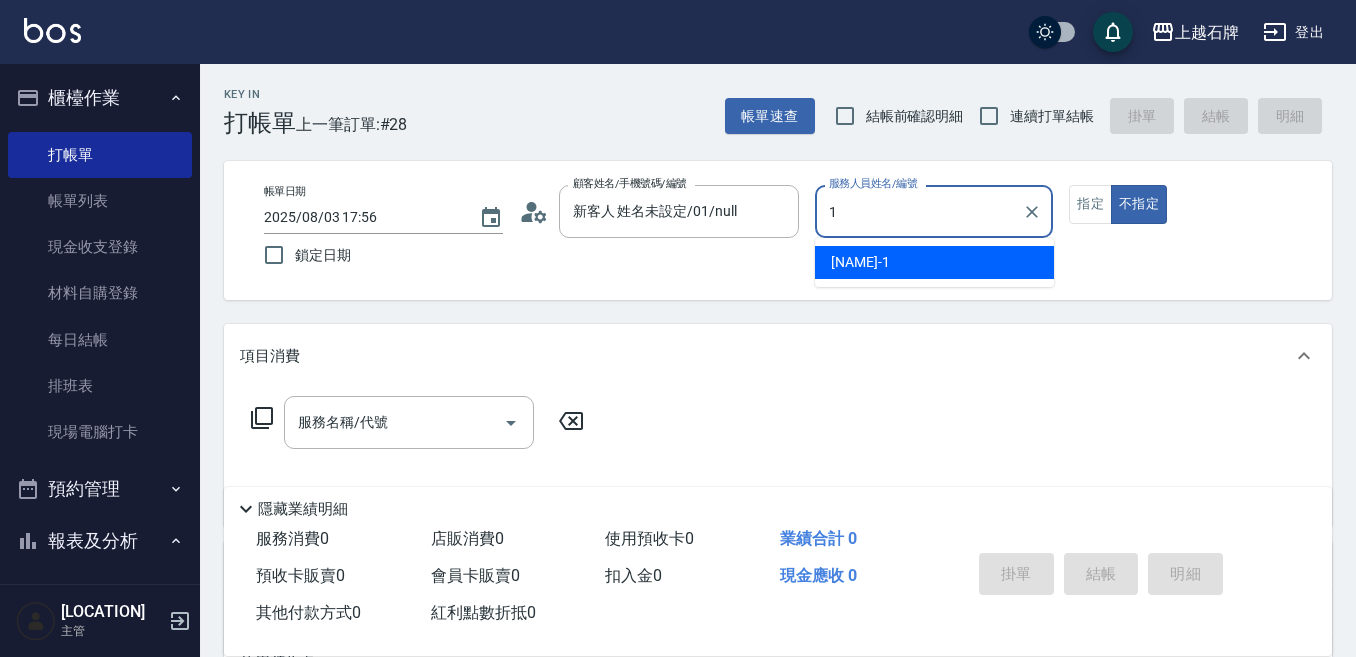 click on "[NAME] -[NUMBER]" at bounding box center [934, 262] 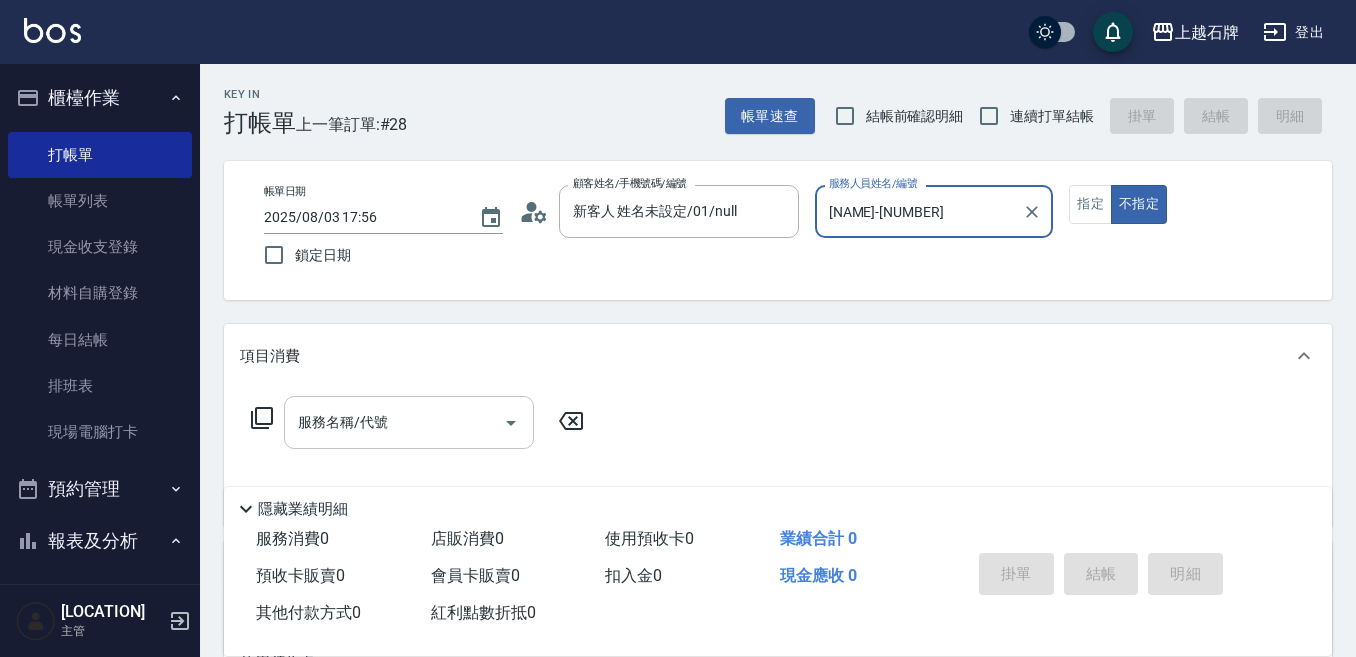 type on "[NAME]-[NUMBER]" 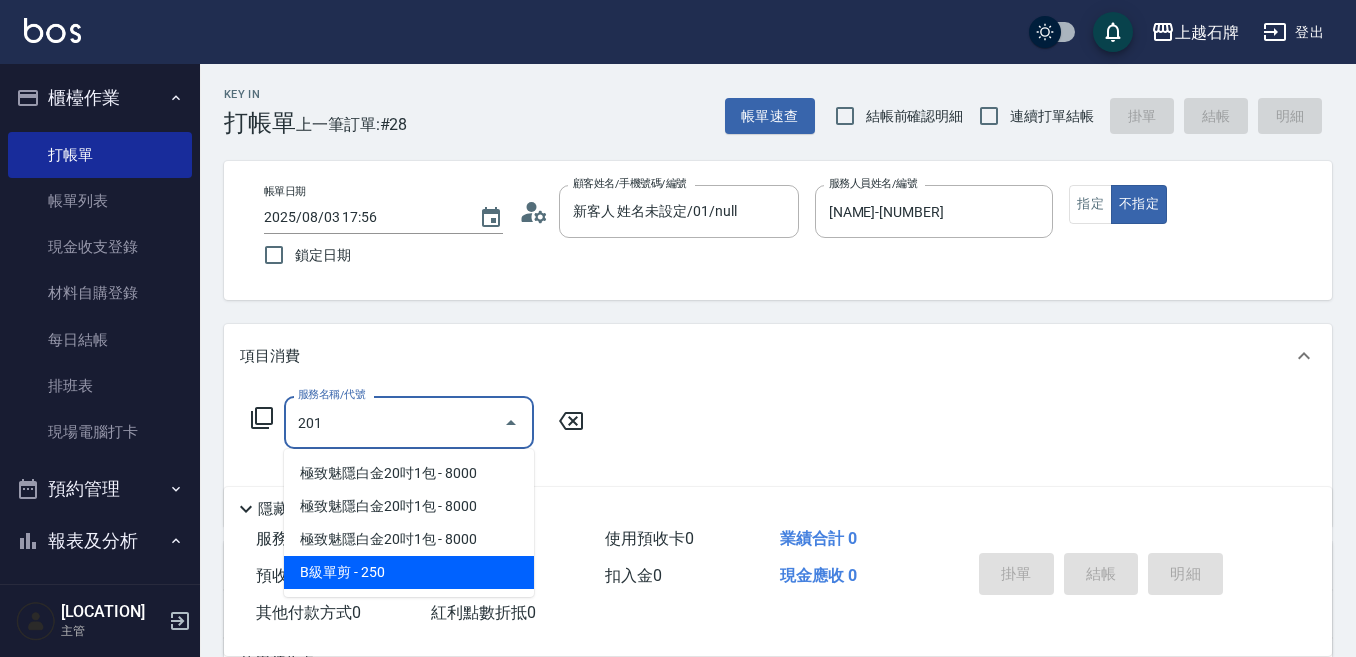 click on "B級單剪 - 250" at bounding box center [409, 572] 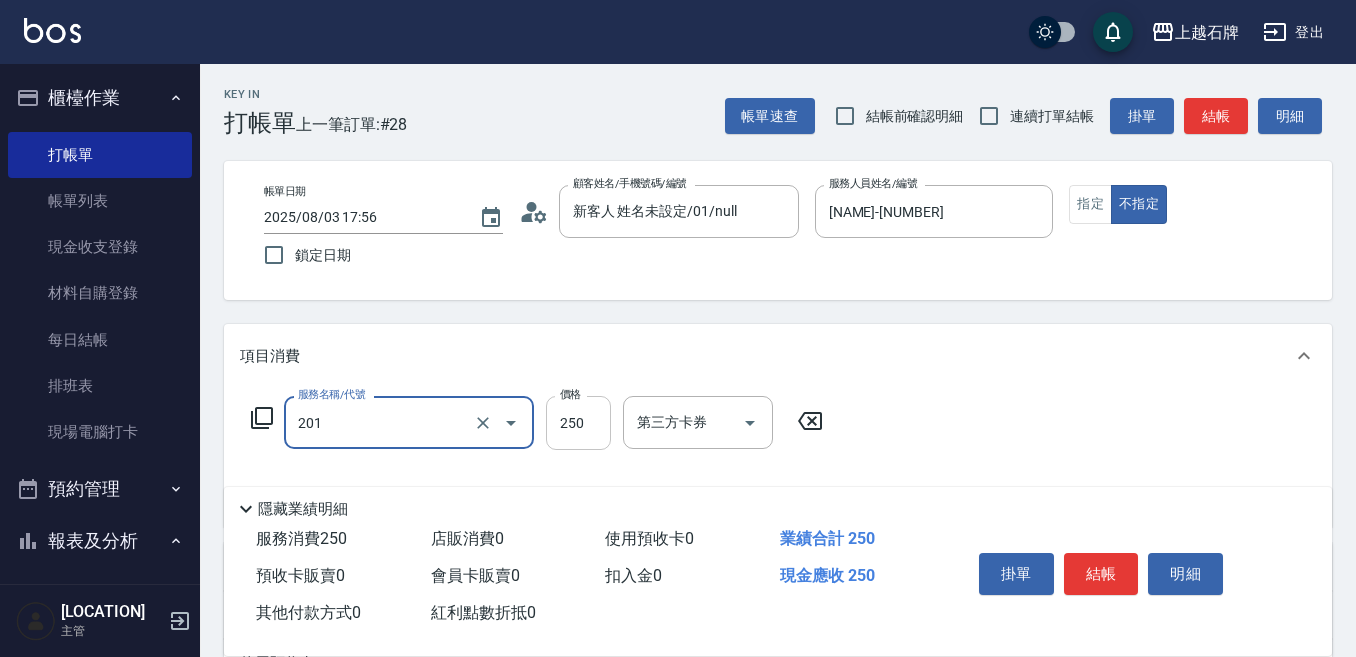 click on "250" at bounding box center (578, 423) 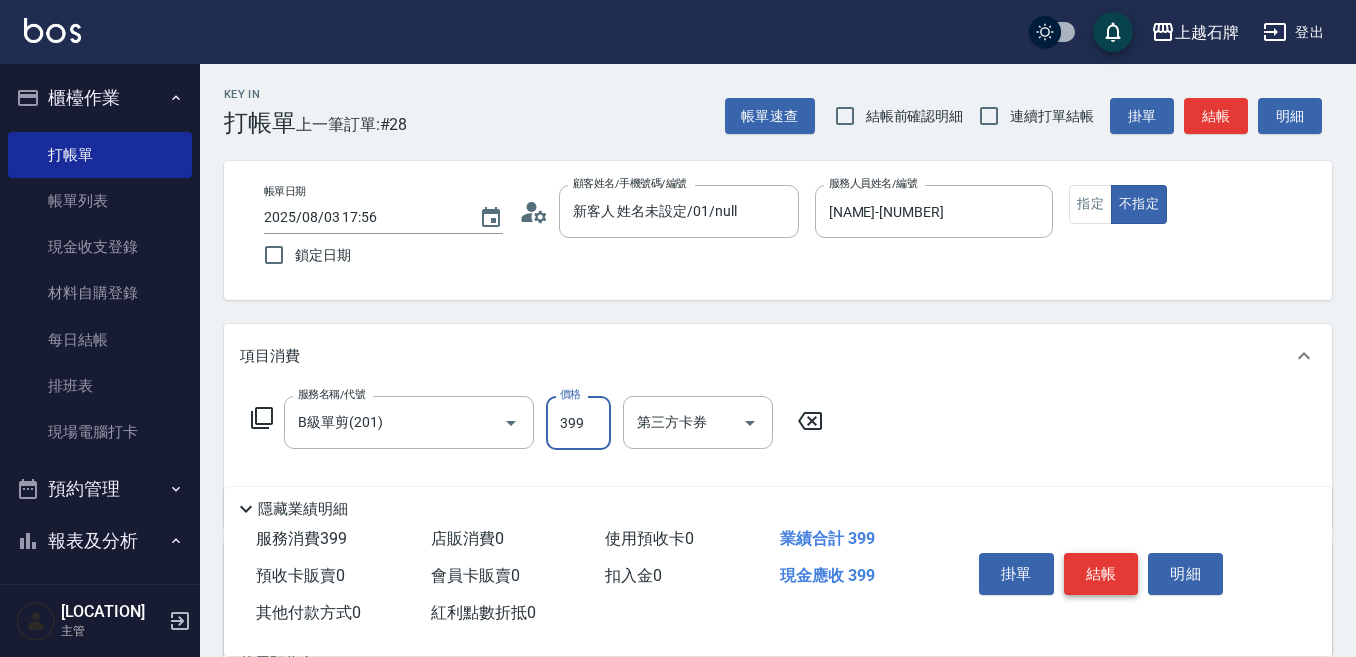type on "399" 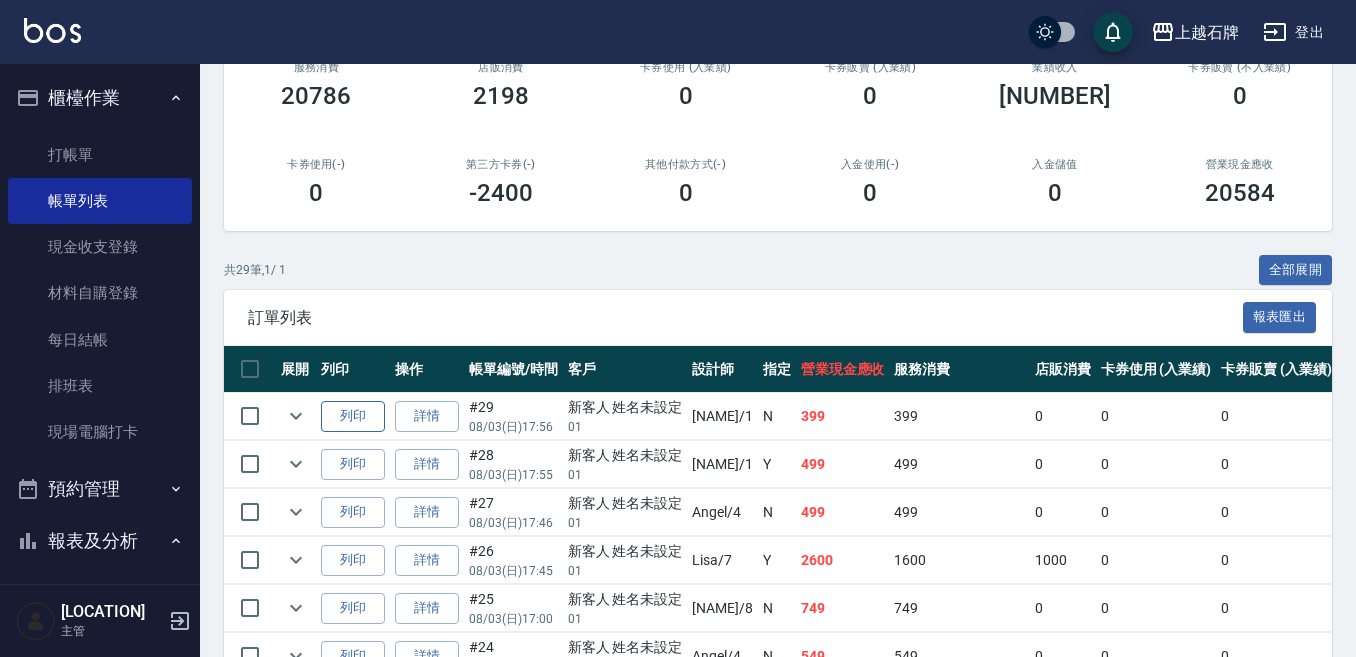 scroll, scrollTop: 400, scrollLeft: 0, axis: vertical 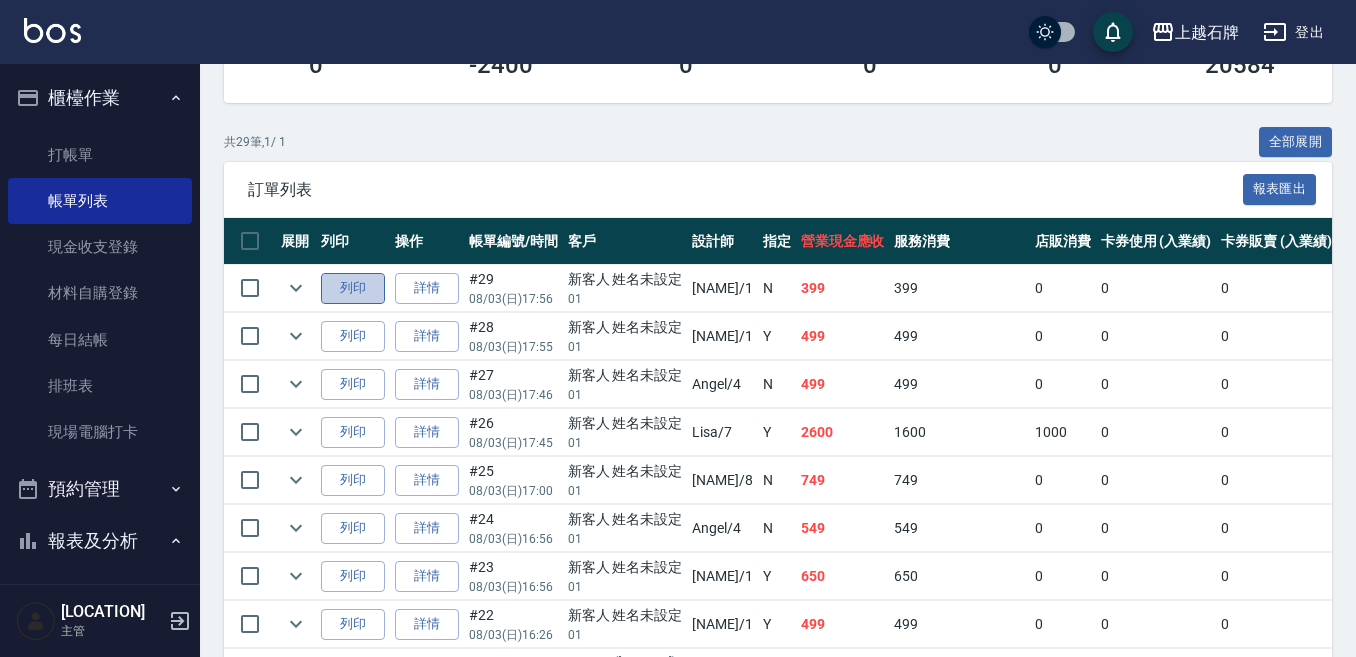 click on "列印" at bounding box center (353, 288) 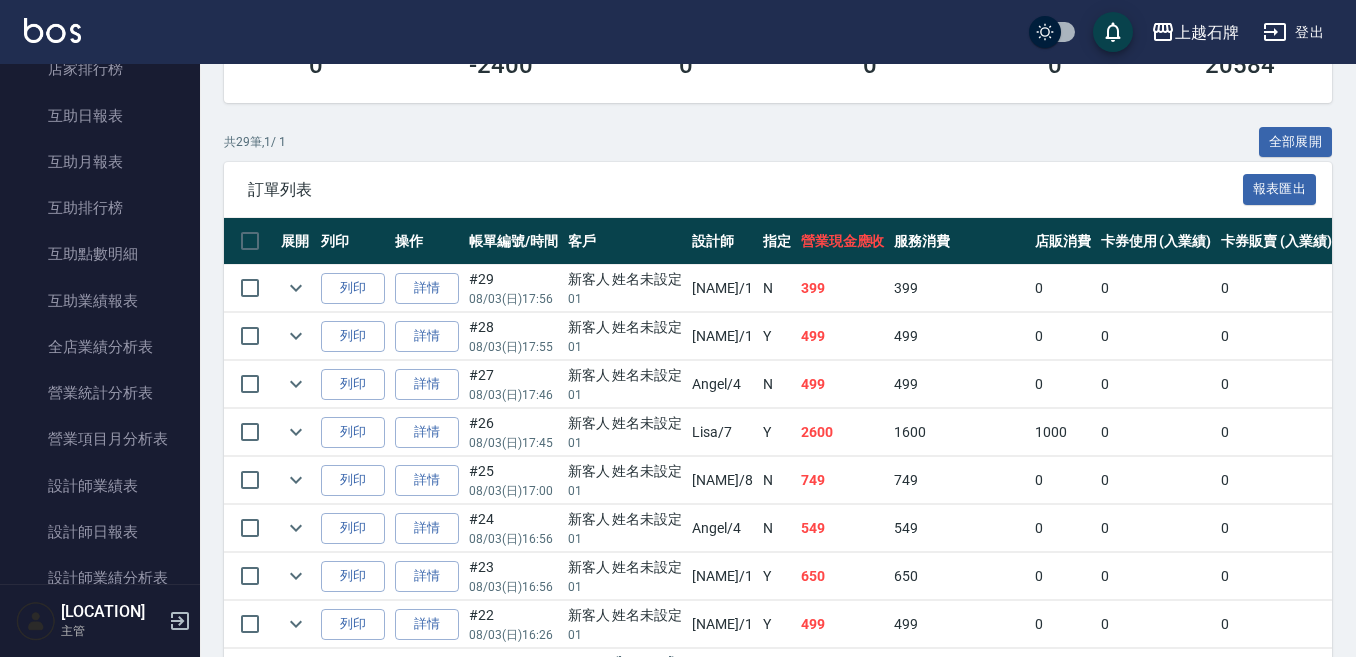 scroll, scrollTop: 800, scrollLeft: 0, axis: vertical 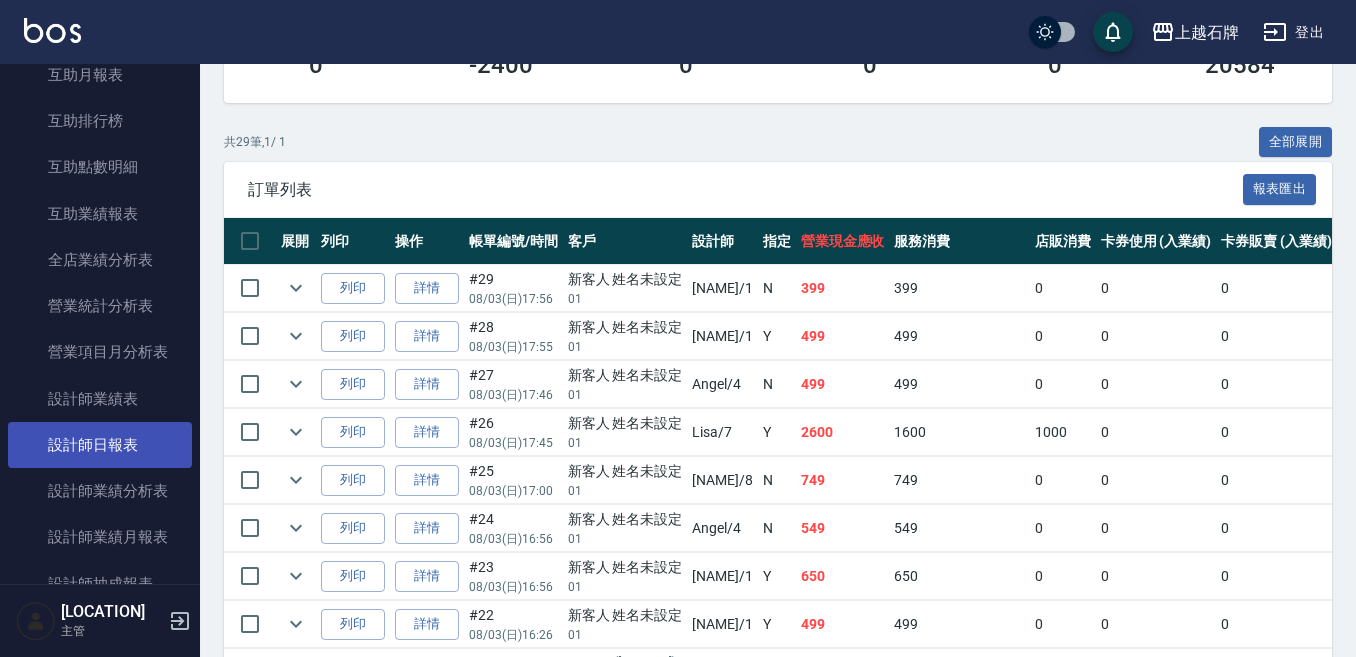click on "設計師日報表" at bounding box center [100, 445] 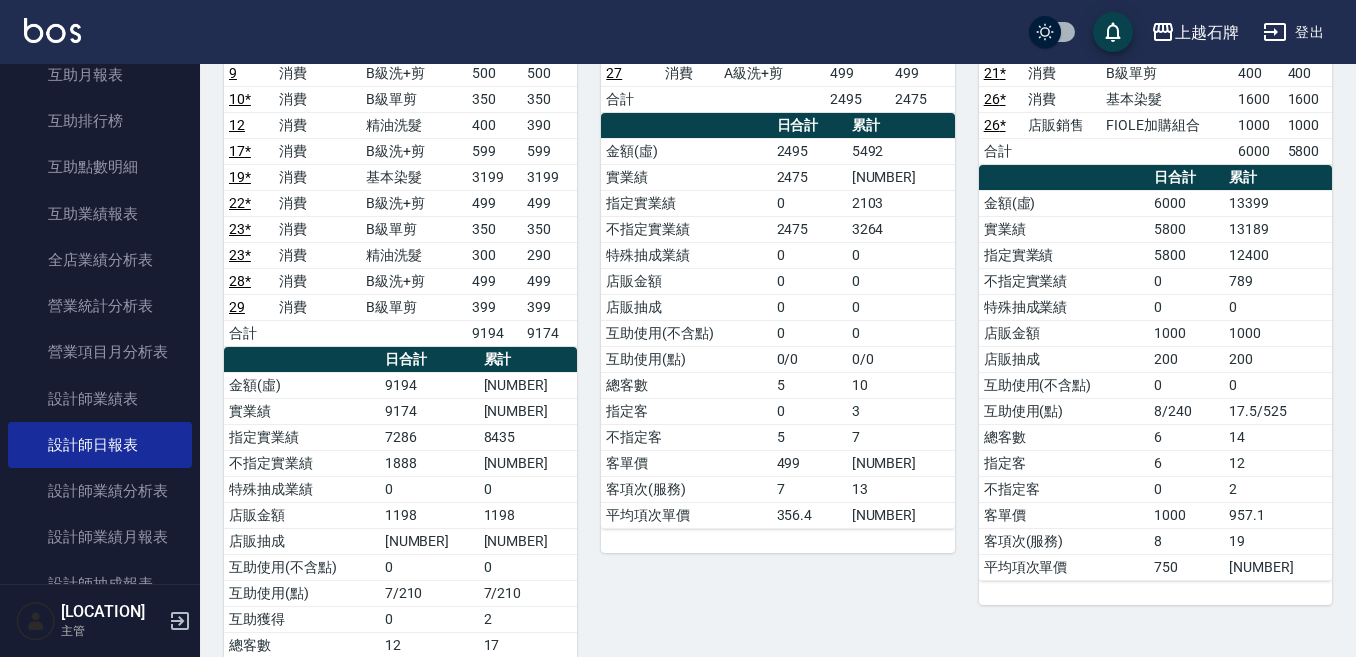 scroll, scrollTop: 400, scrollLeft: 0, axis: vertical 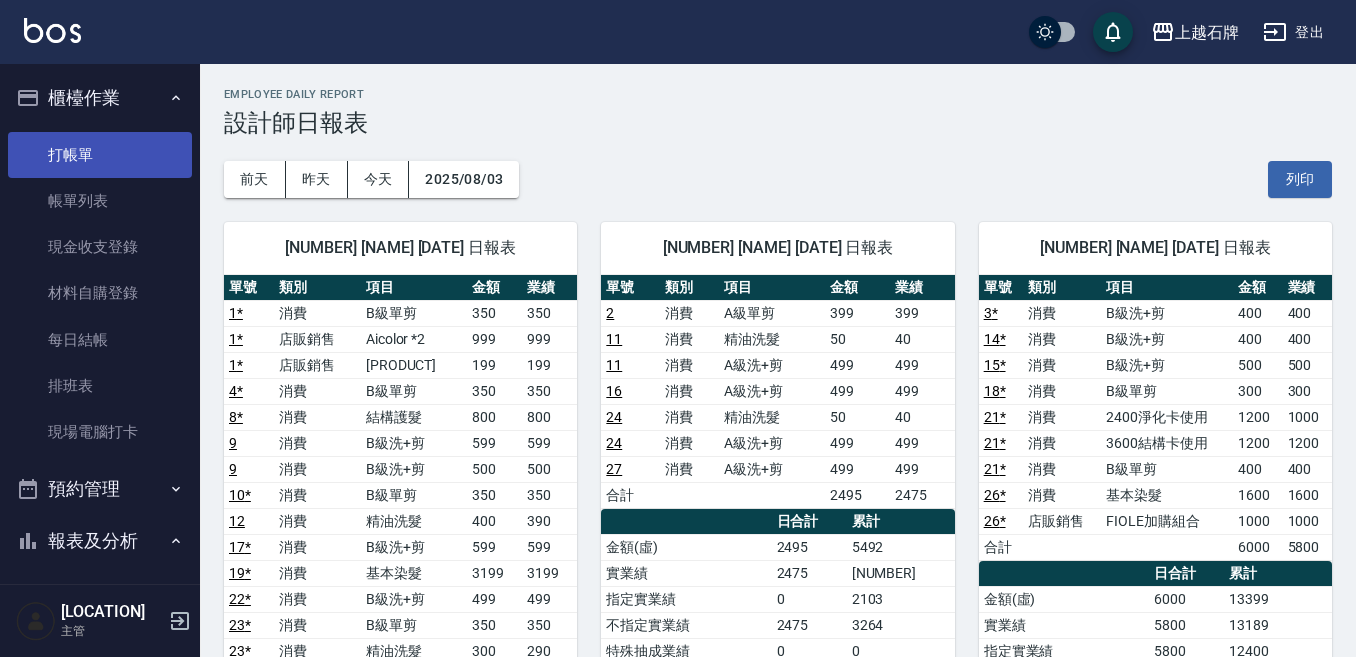 click on "打帳單" at bounding box center (100, 155) 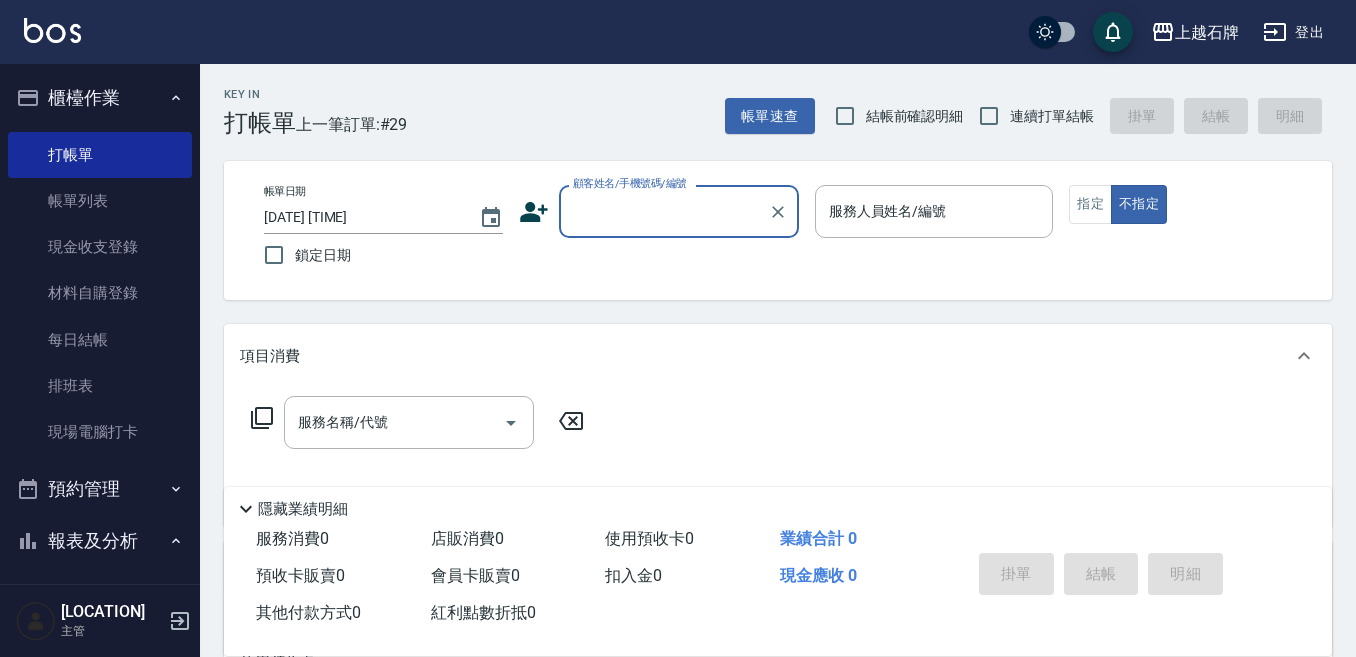 click on "Key In 打帳單 上一筆訂單:#[NUMBER] 帳單速查 結帳前確認明細 連續打單結帳 掛單 結帳 明細" at bounding box center (766, 100) 